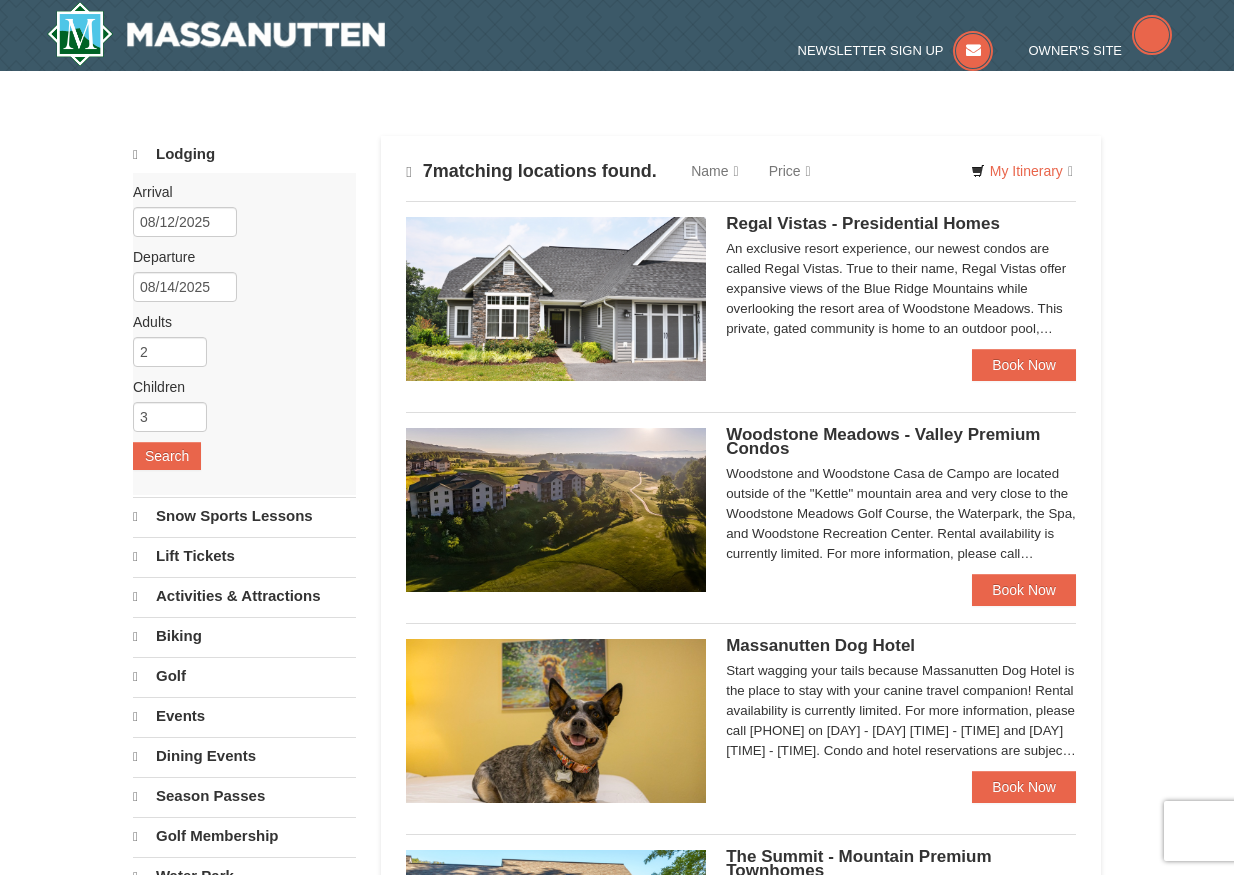 scroll, scrollTop: 0, scrollLeft: 0, axis: both 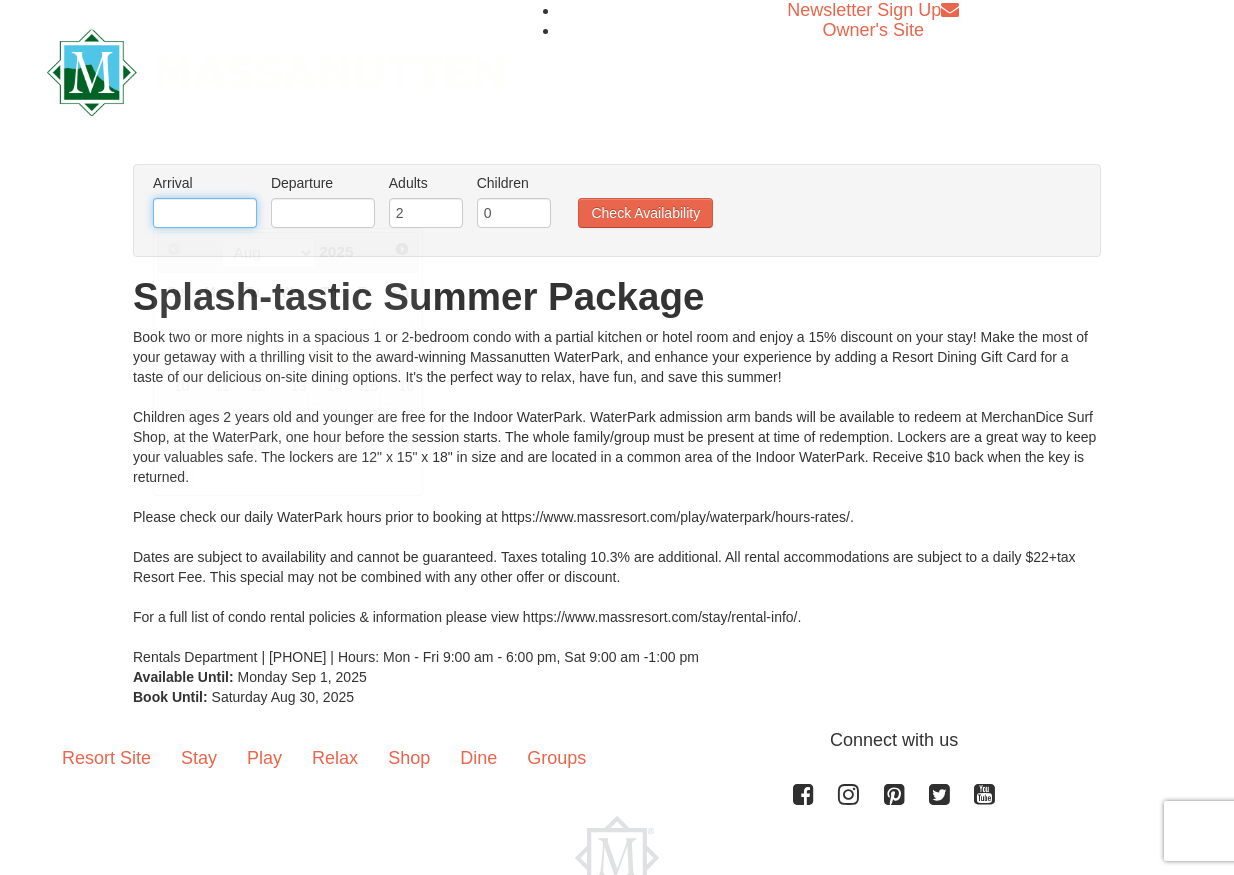 click at bounding box center [205, 213] 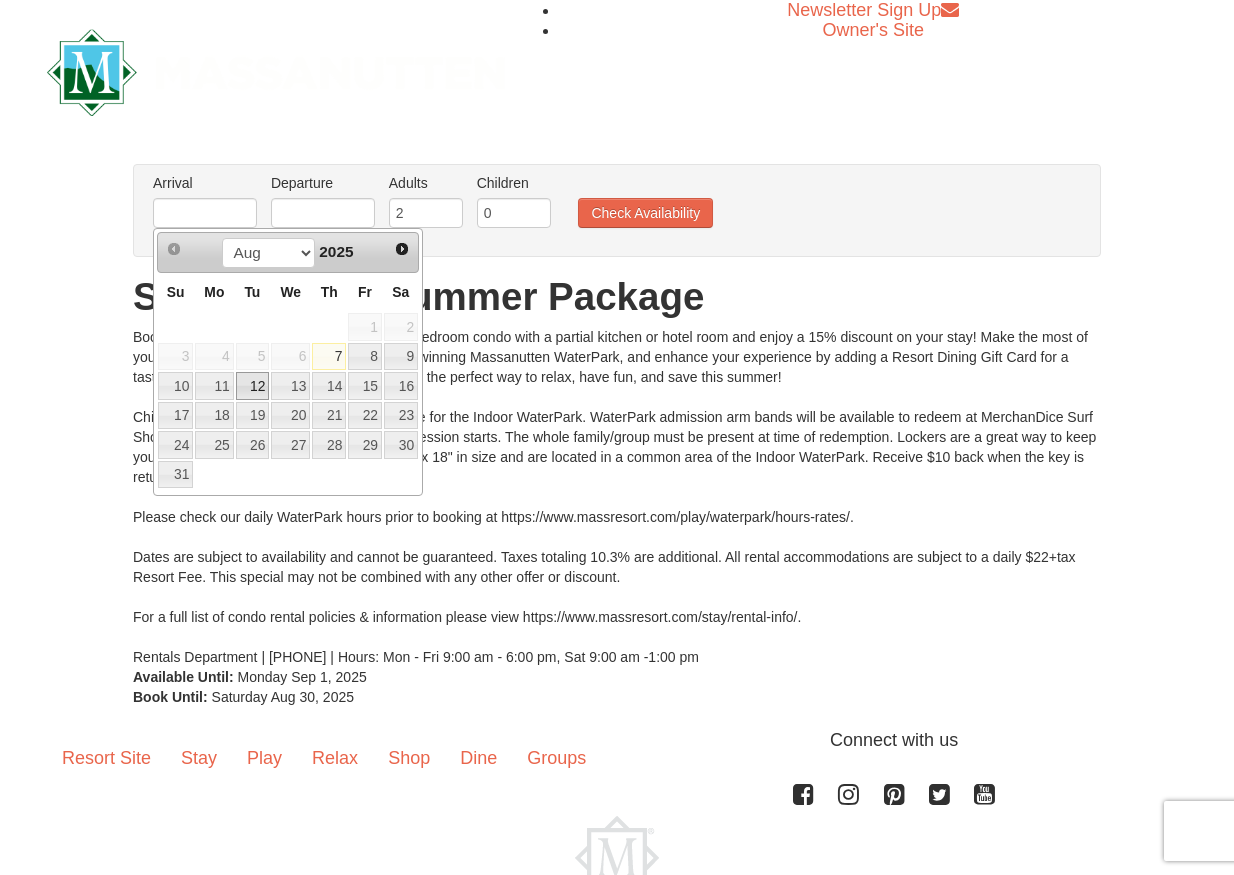 click on "12" at bounding box center (253, 386) 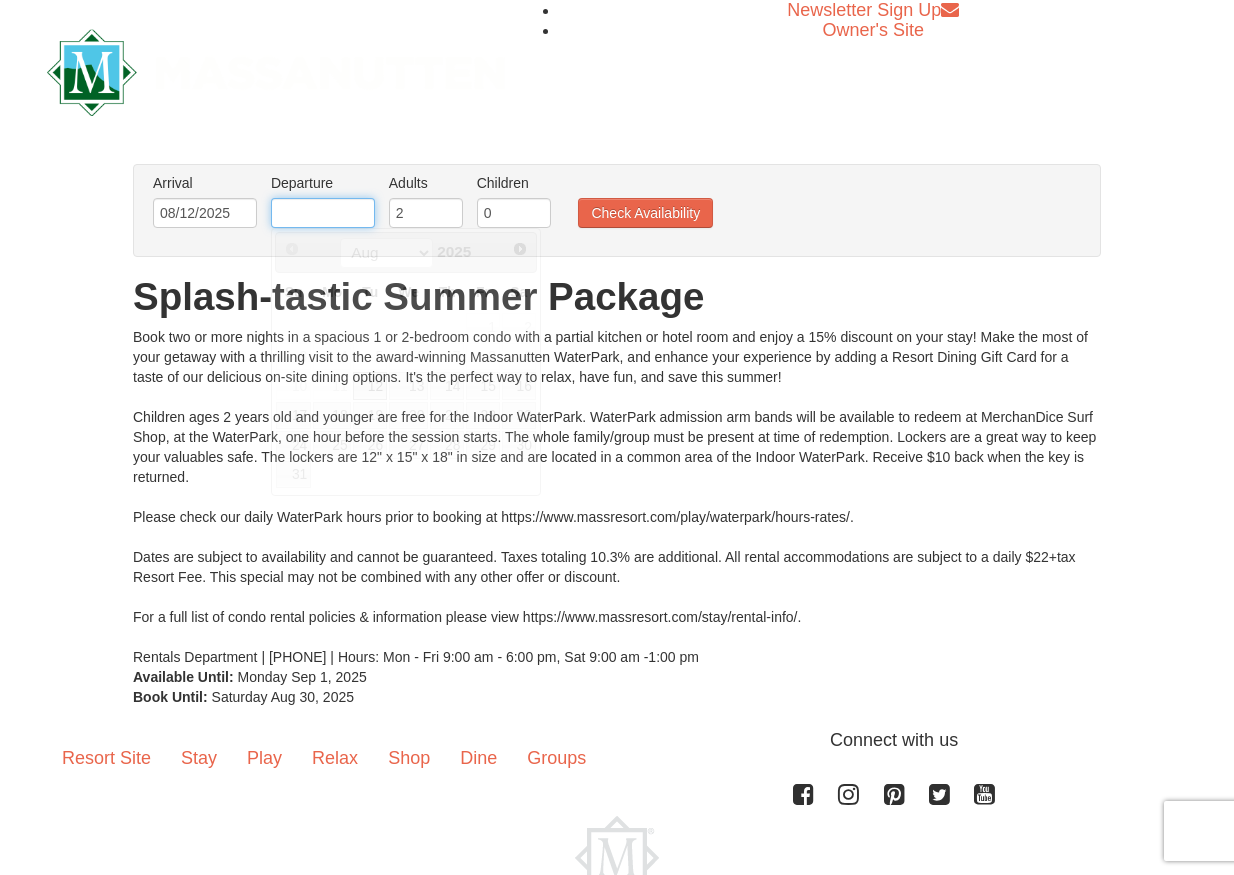 click at bounding box center (323, 213) 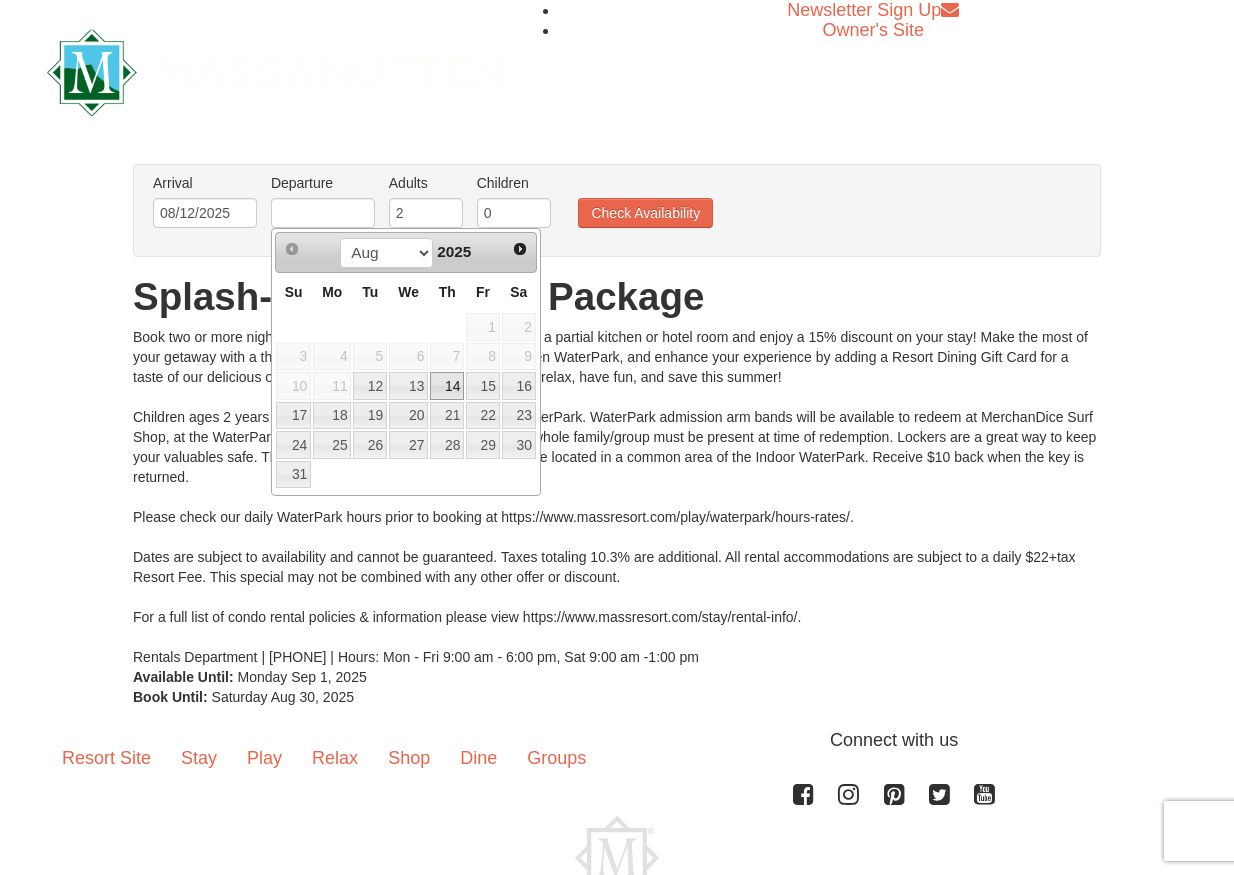 click on "14" at bounding box center [447, 386] 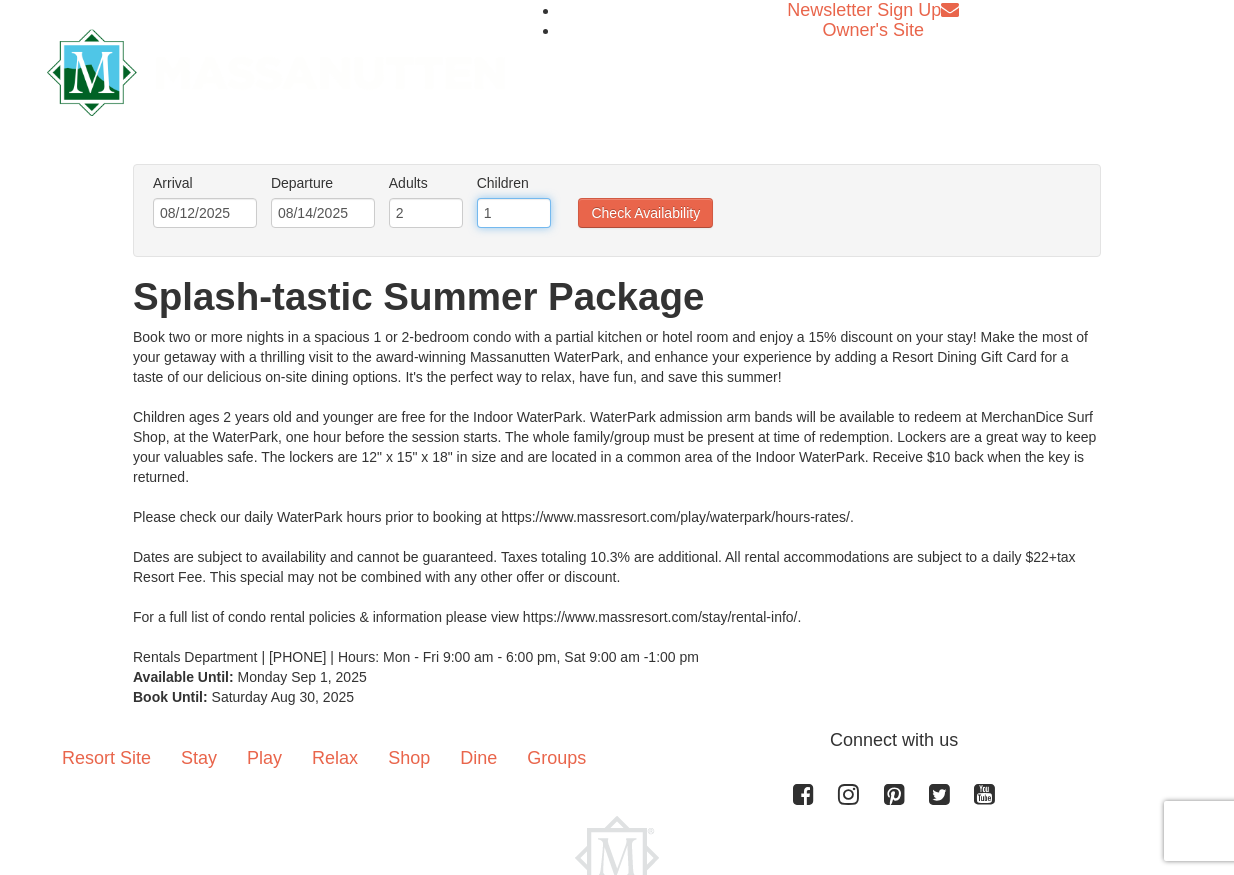type on "1" 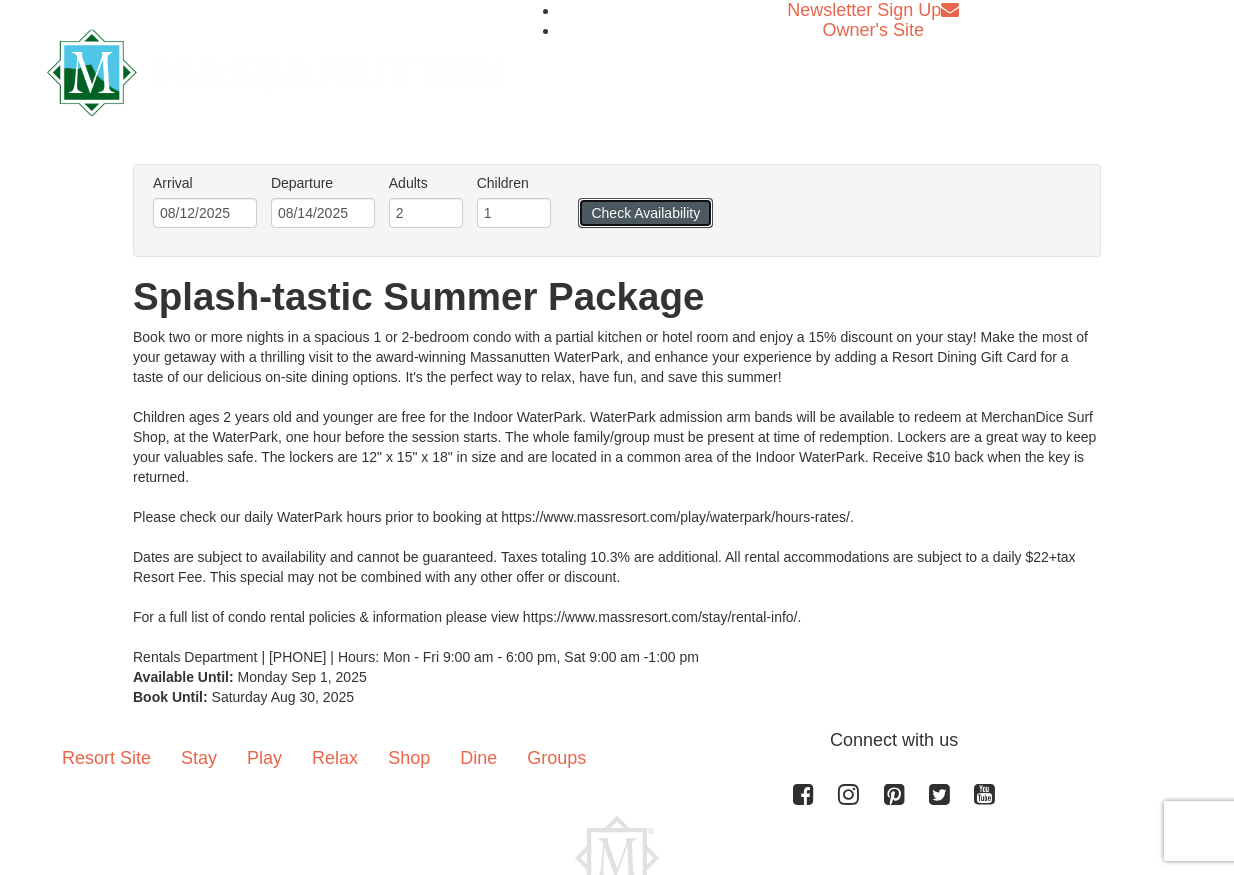 click on "Check Availability" at bounding box center [645, 213] 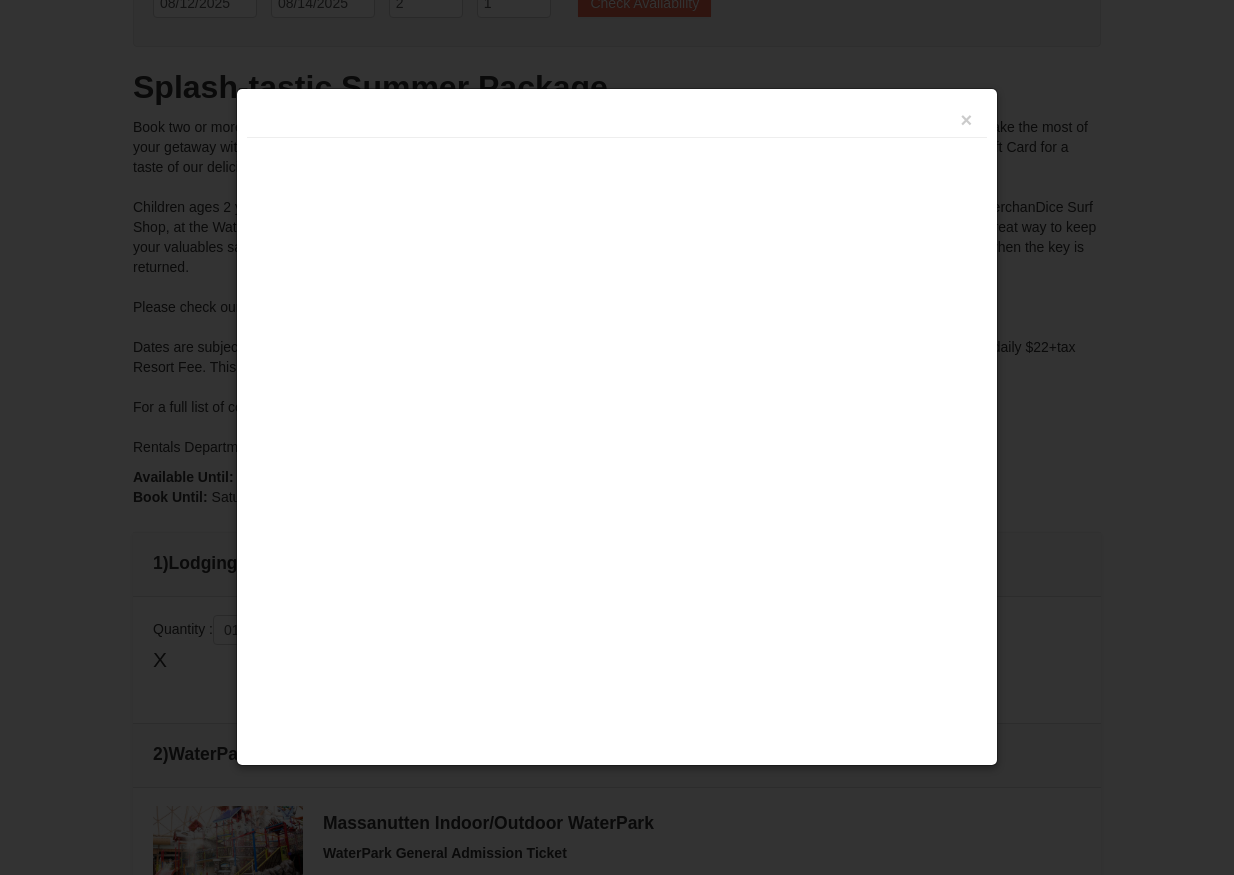 scroll, scrollTop: 363, scrollLeft: 0, axis: vertical 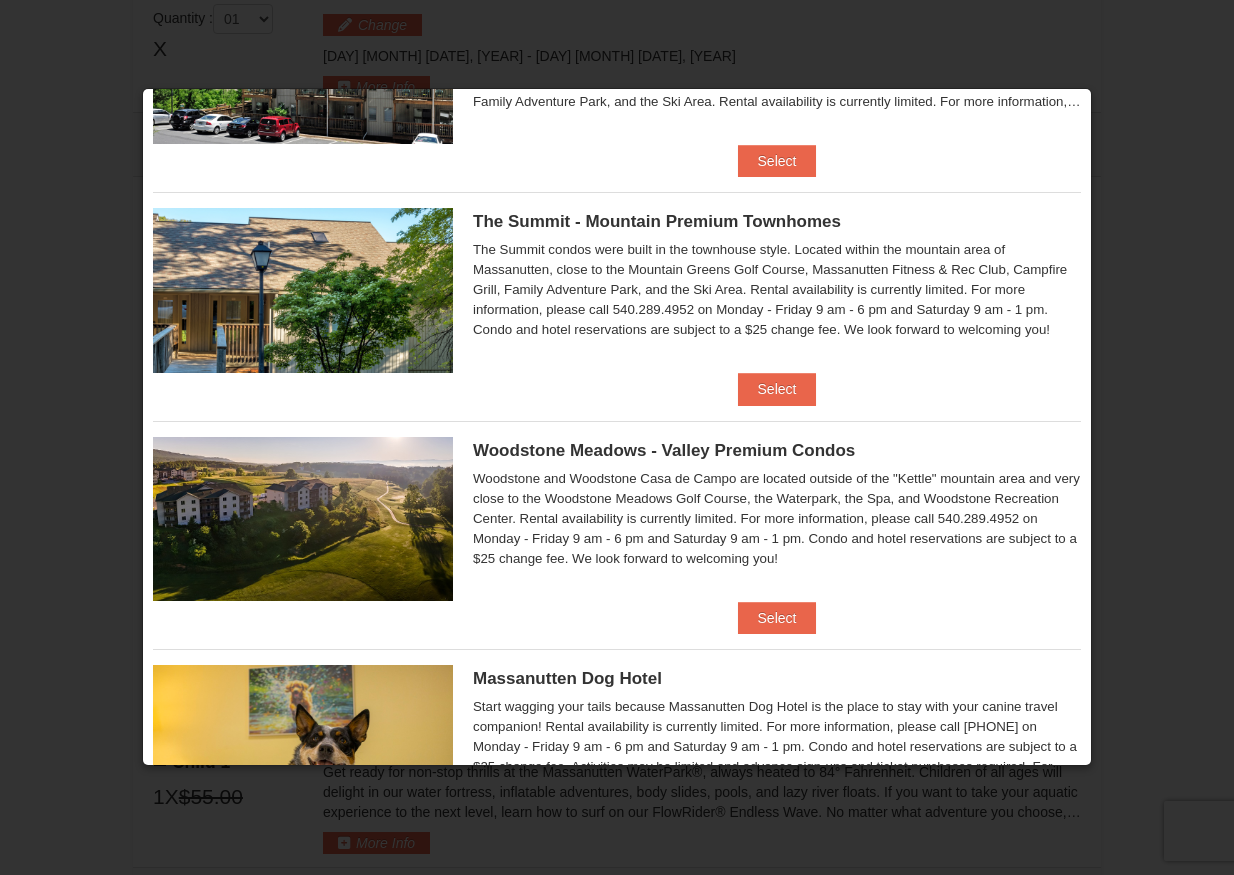drag, startPoint x: 995, startPoint y: 65, endPoint x: 985, endPoint y: 64, distance: 10.049875 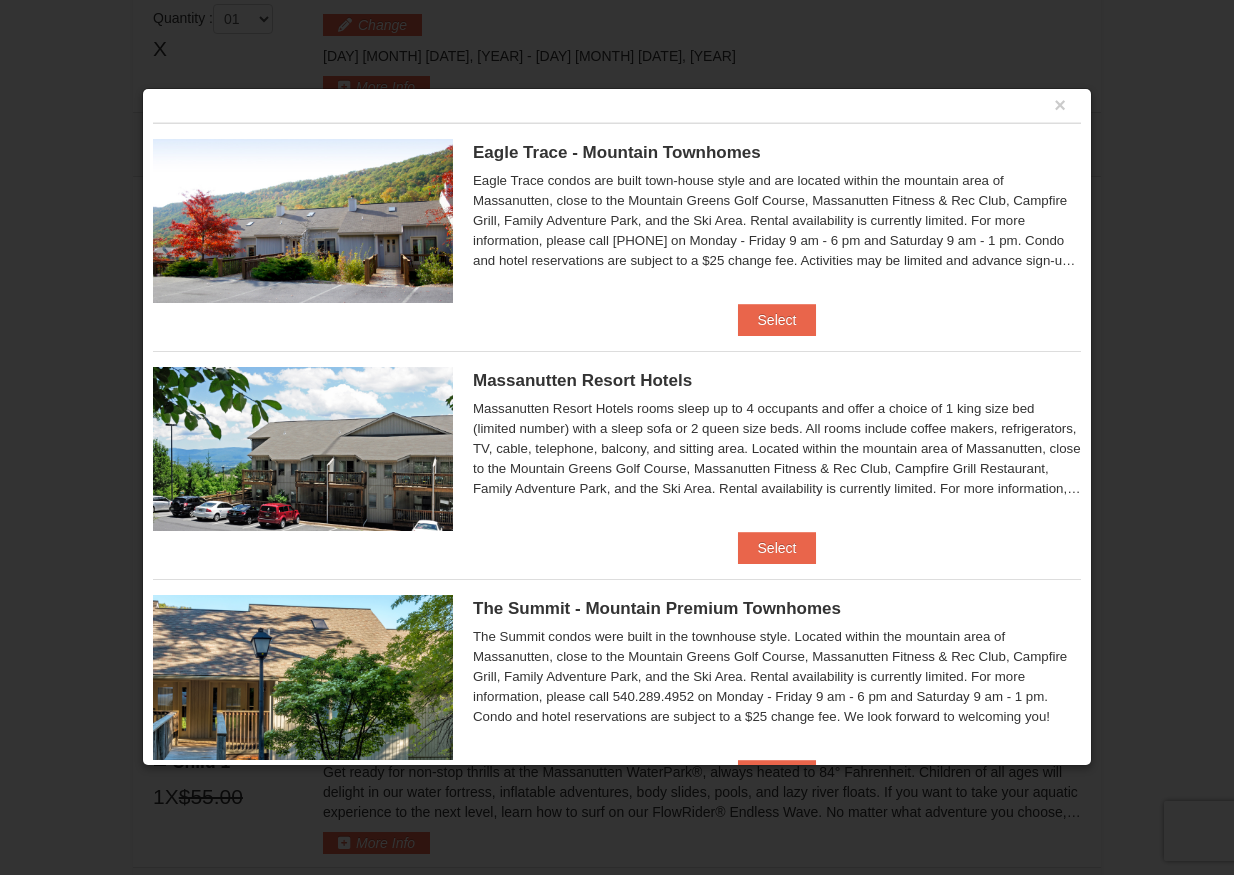 scroll, scrollTop: 0, scrollLeft: 0, axis: both 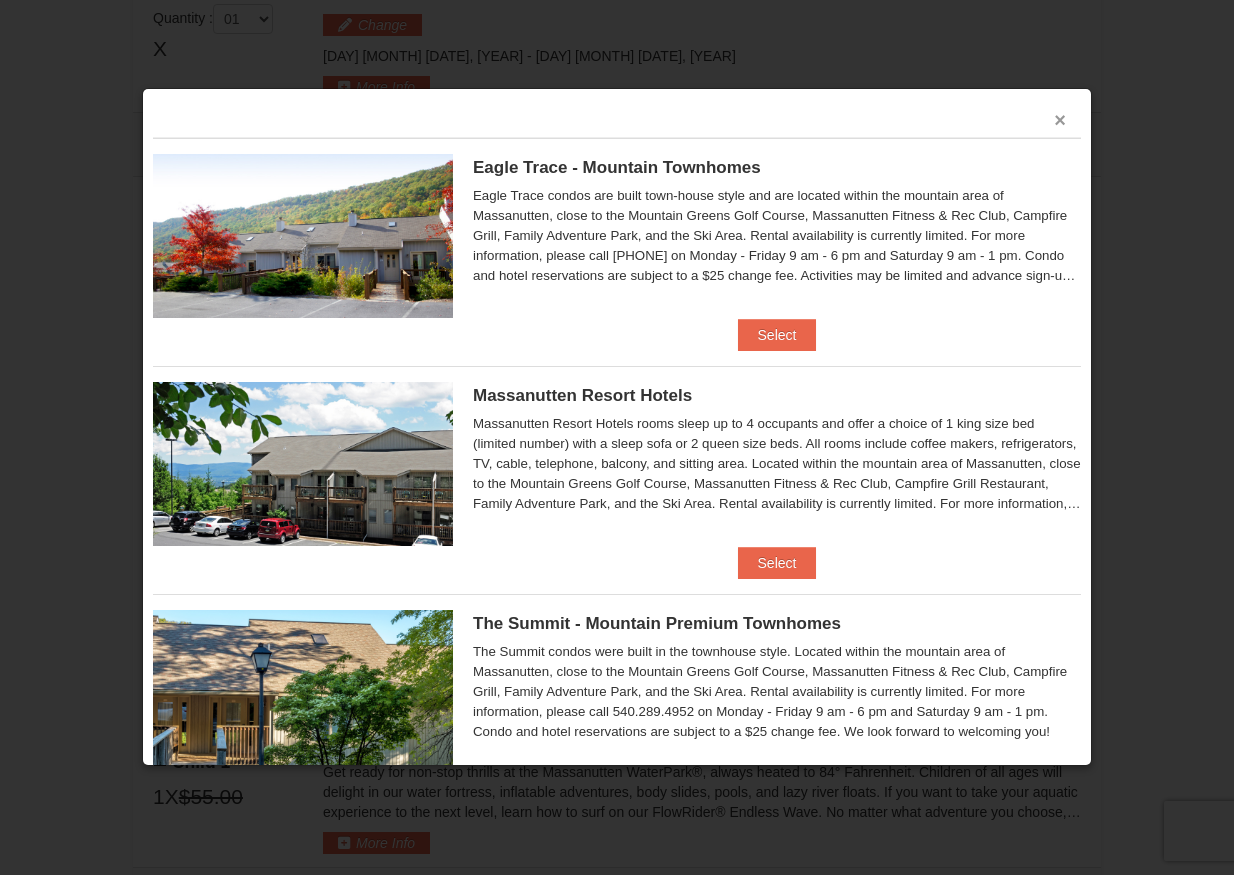 click on "×" at bounding box center (1060, 120) 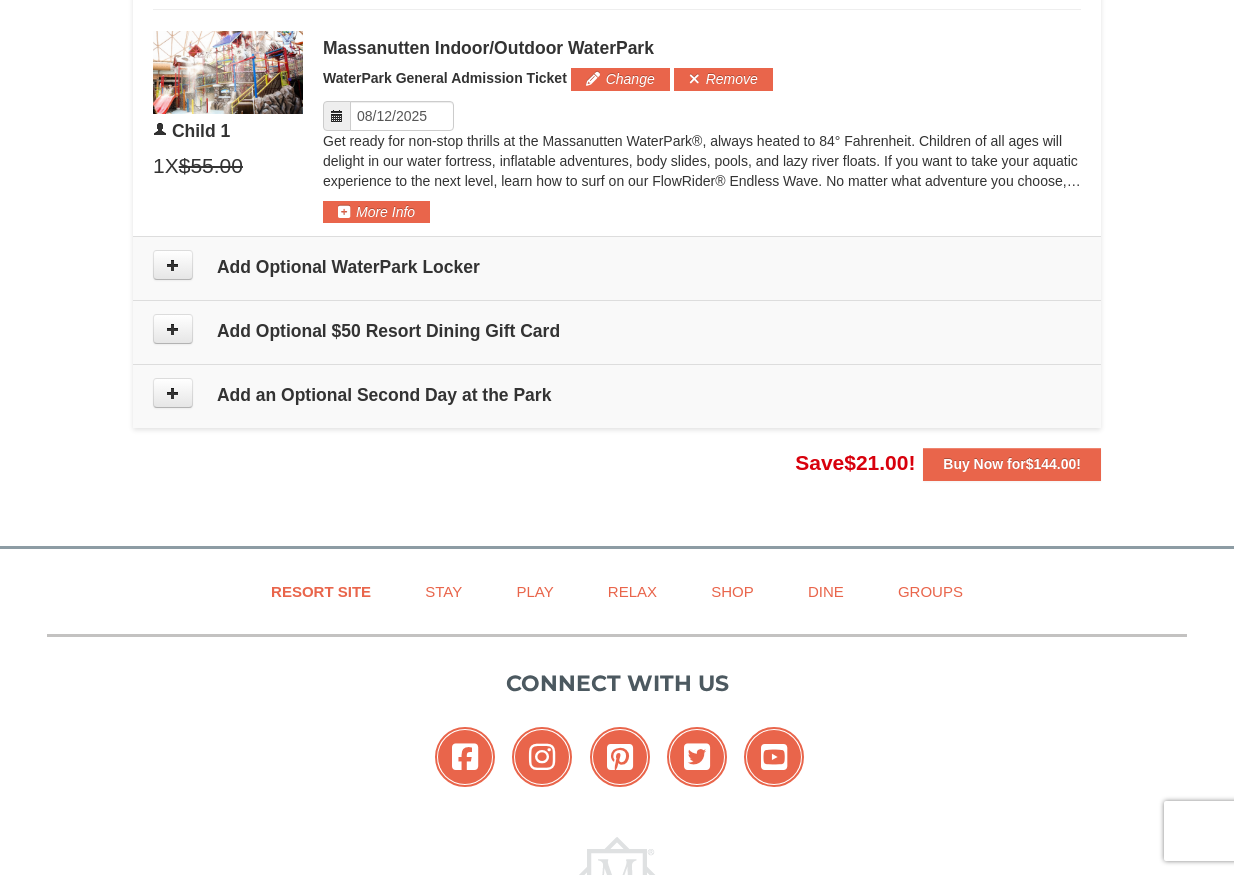 scroll, scrollTop: 1394, scrollLeft: 0, axis: vertical 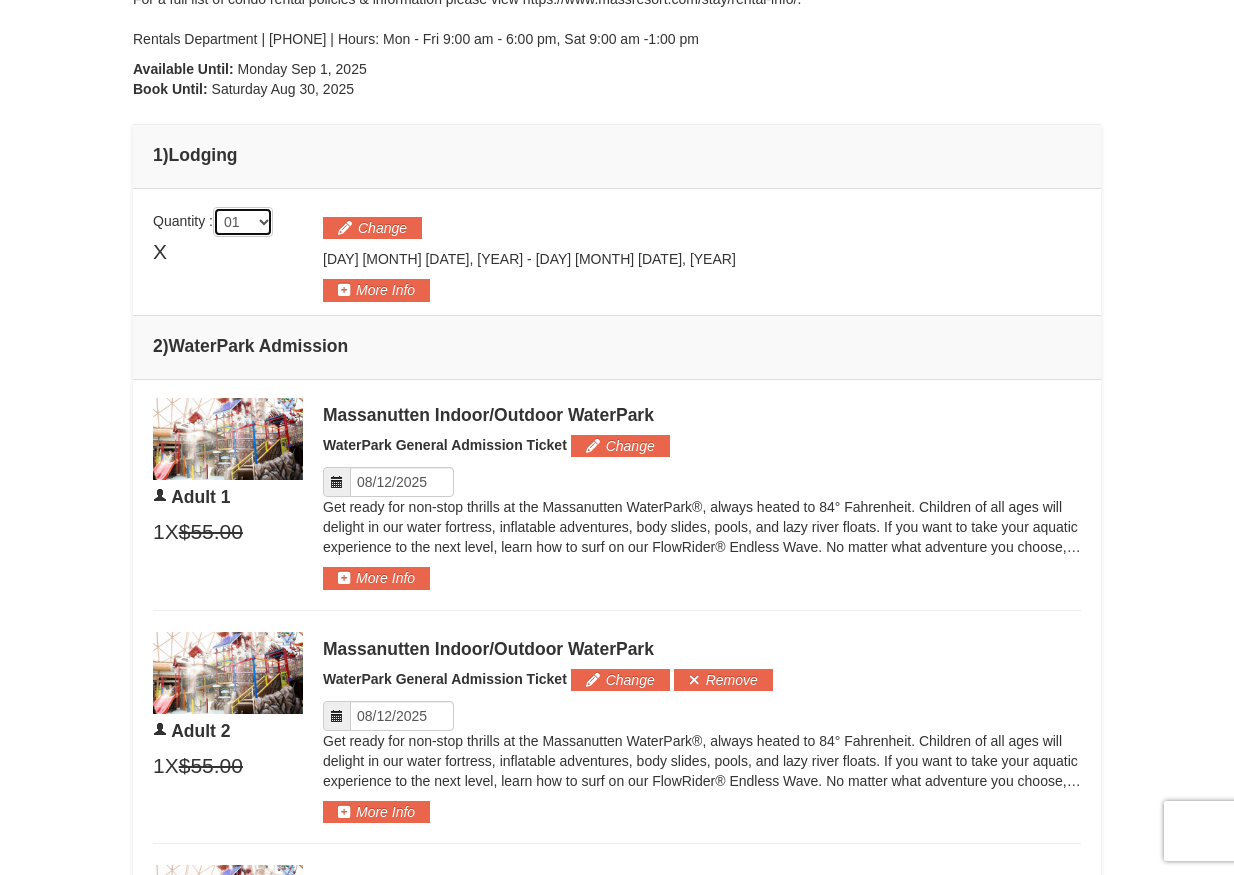 click on "01
02
03
04
05" at bounding box center [243, 222] 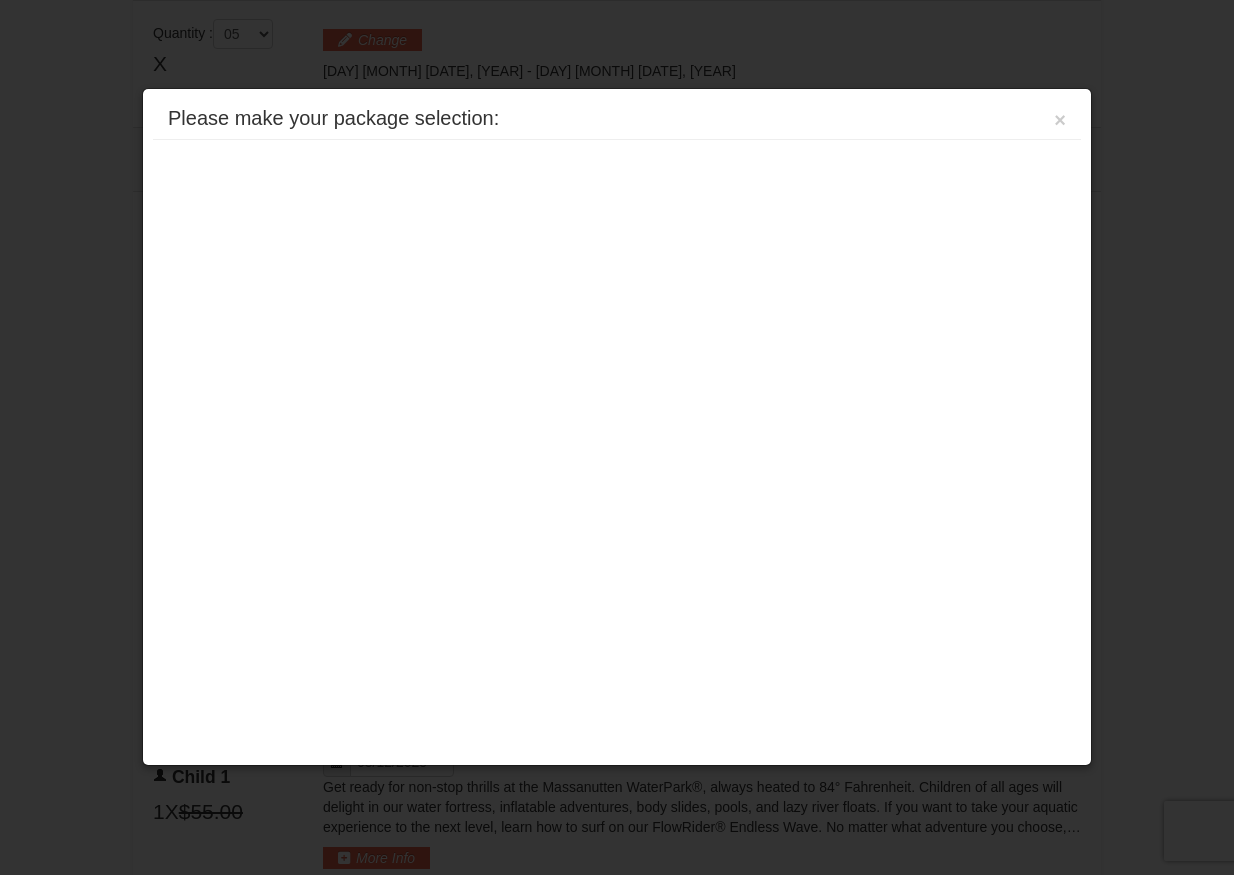 scroll, scrollTop: 771, scrollLeft: 0, axis: vertical 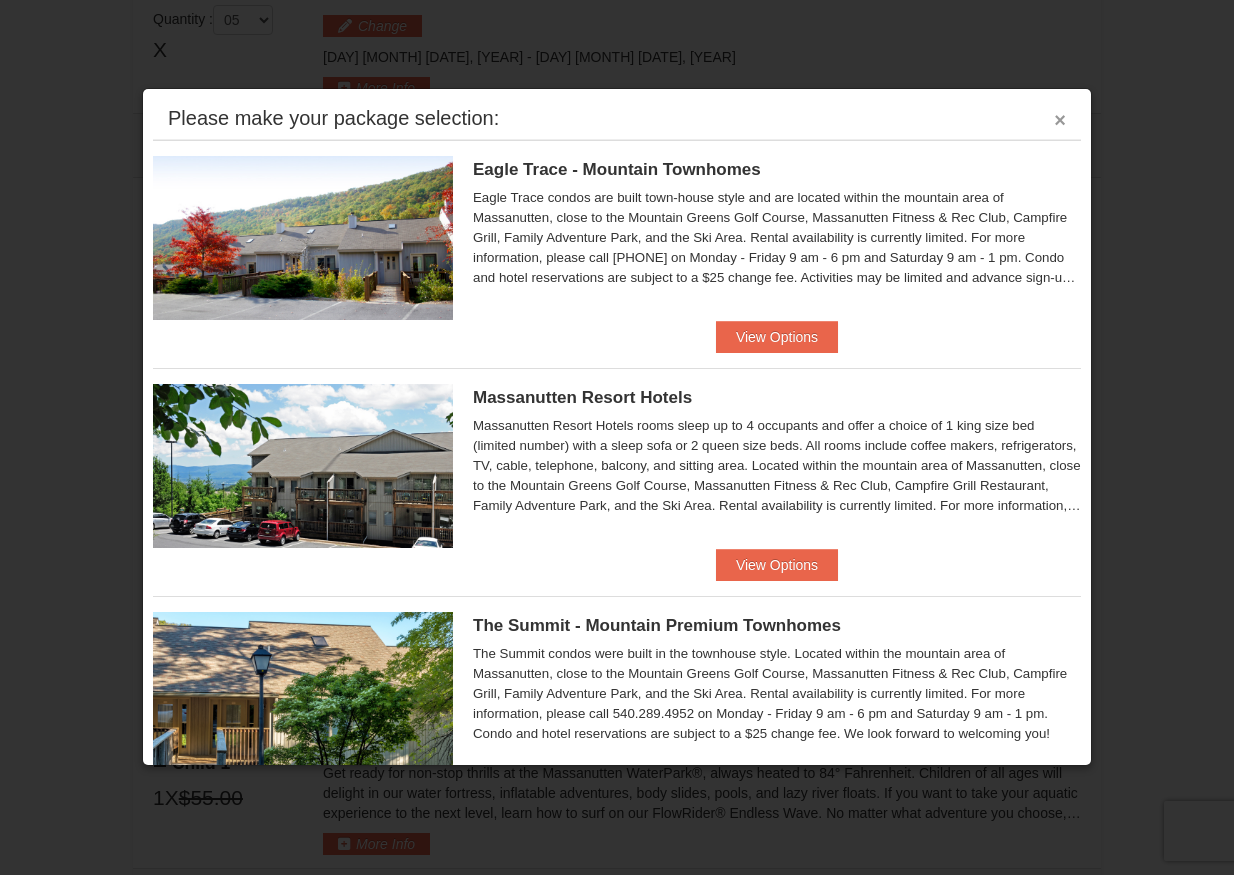 click on "×" at bounding box center (1060, 120) 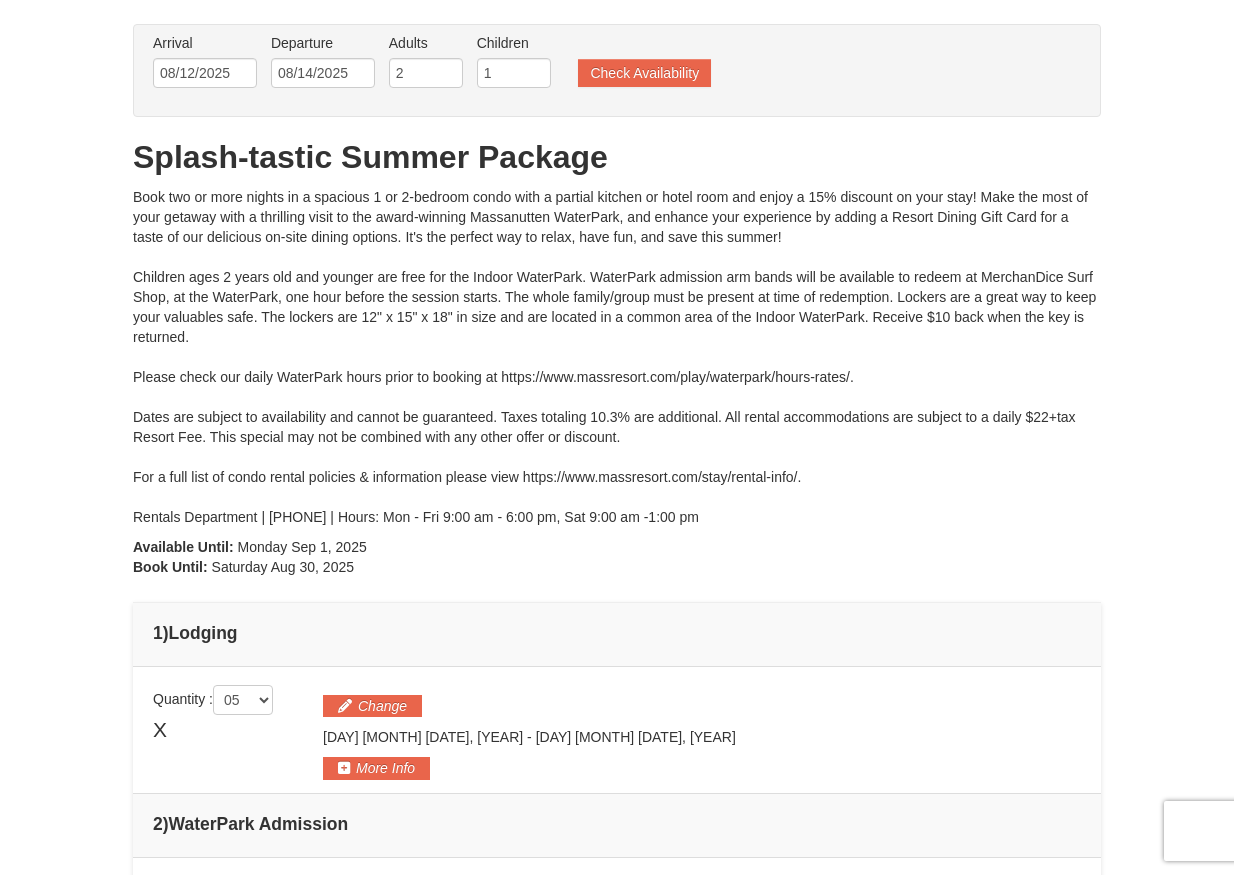 scroll, scrollTop: 48, scrollLeft: 0, axis: vertical 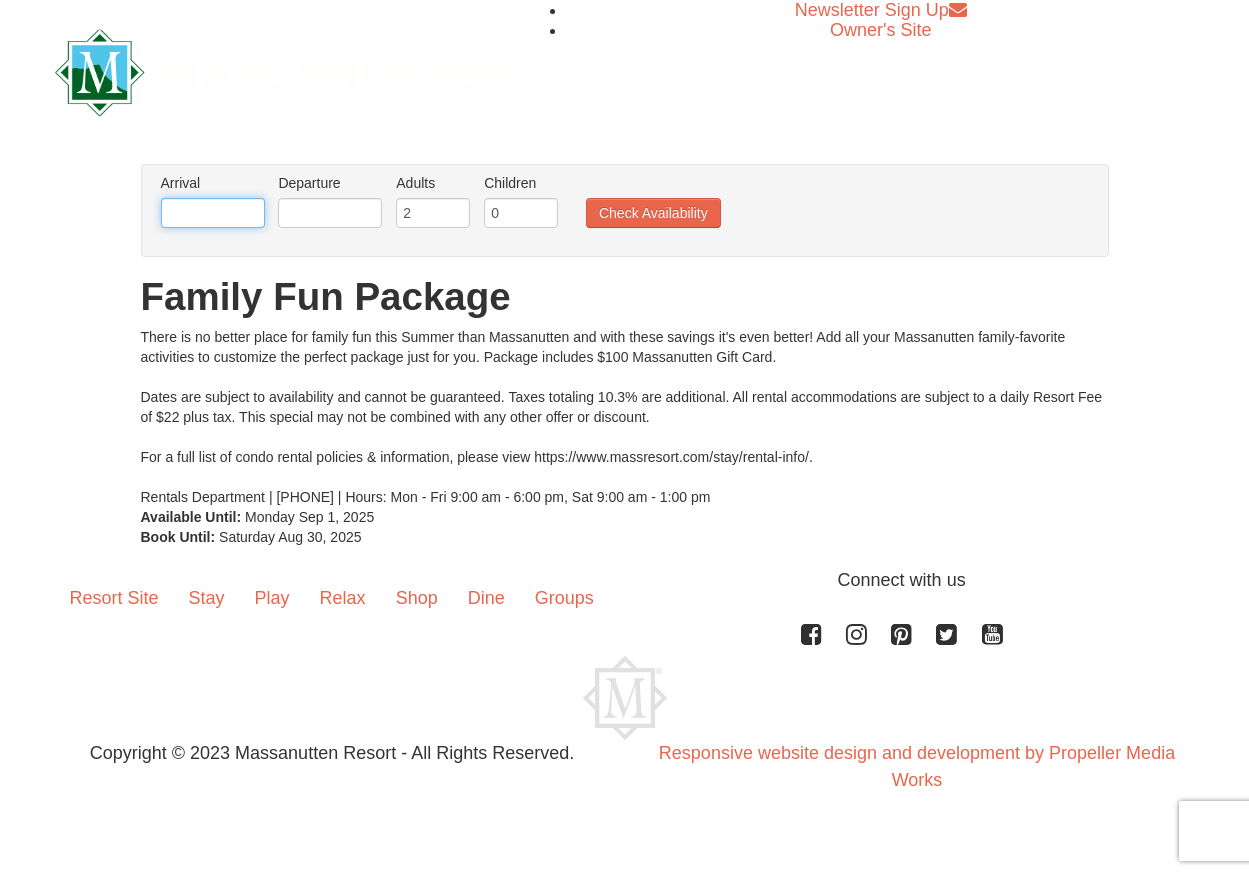 click at bounding box center (213, 213) 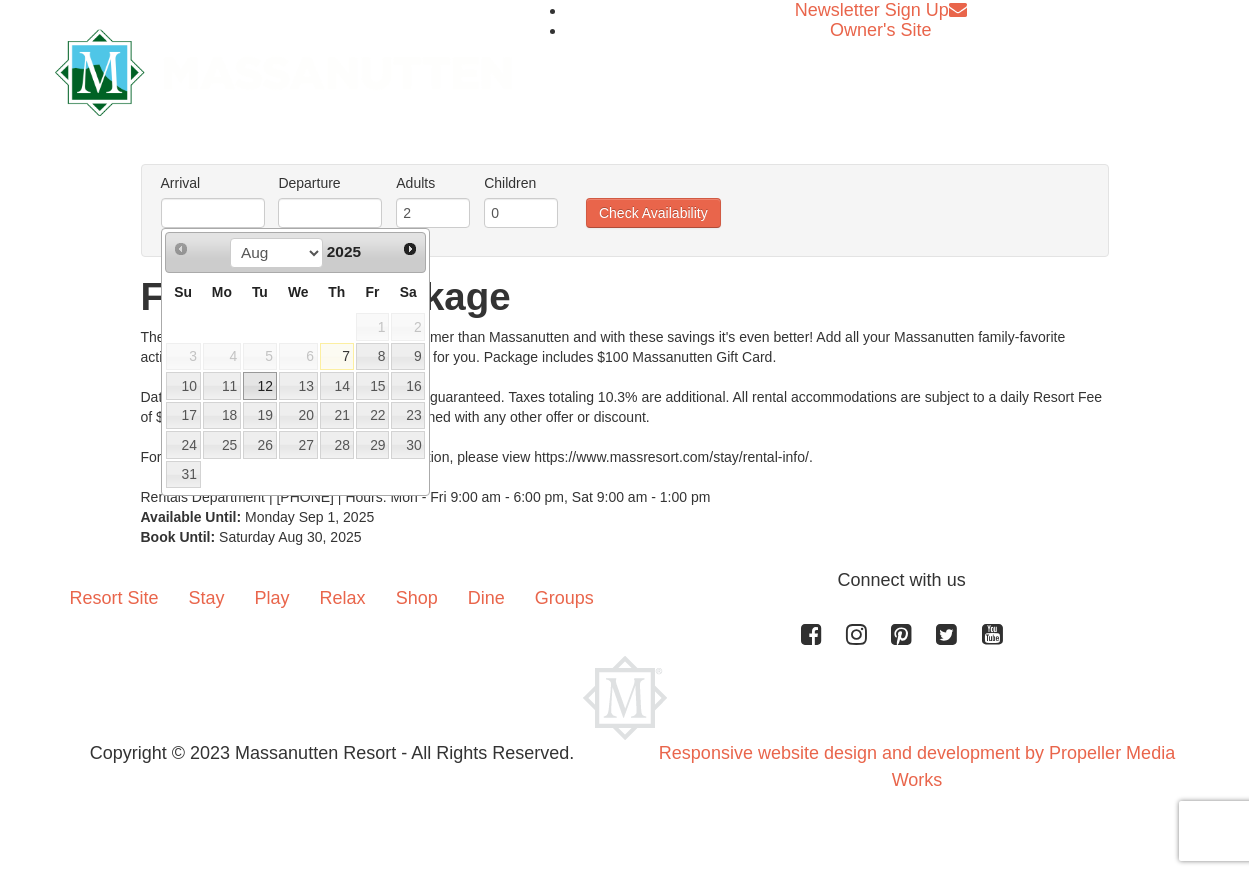 click on "12" at bounding box center (260, 386) 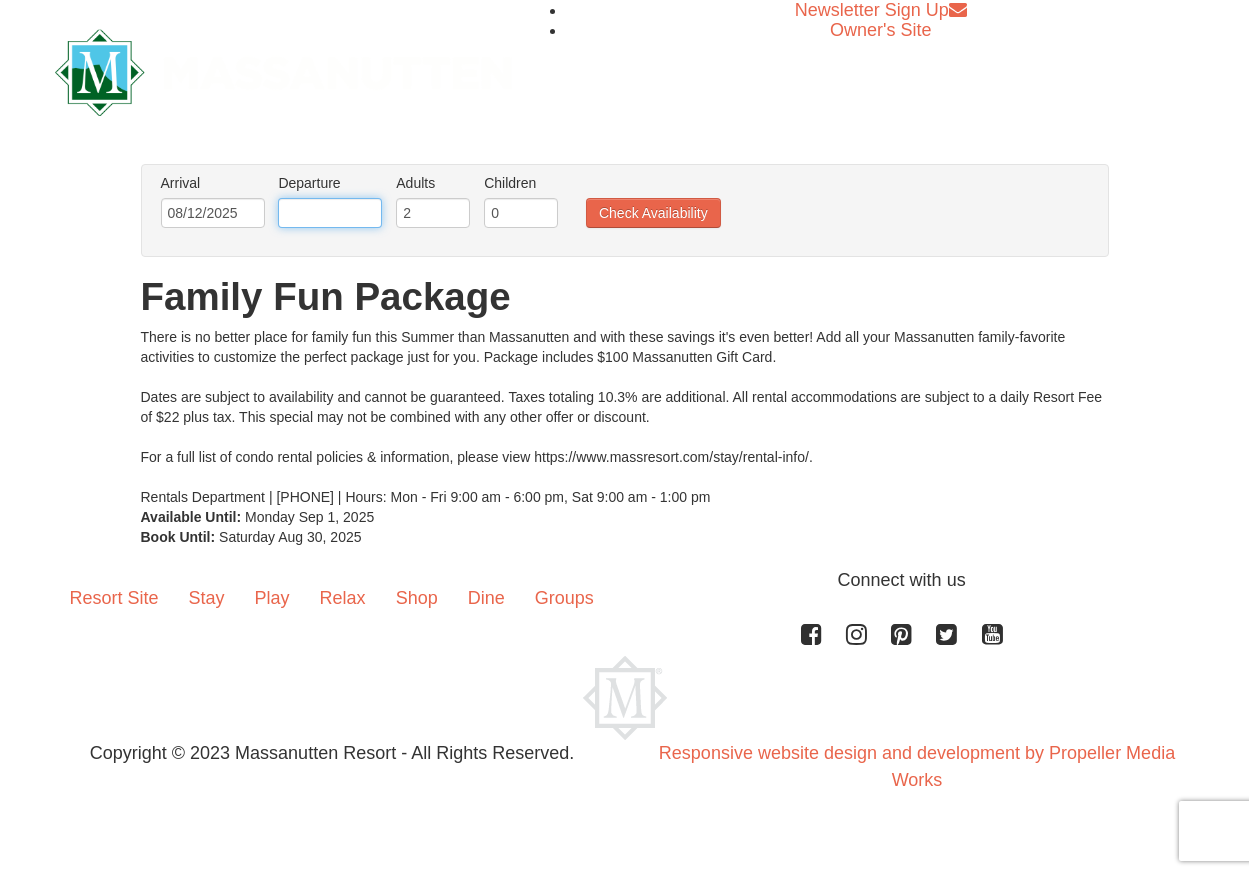 click at bounding box center [330, 213] 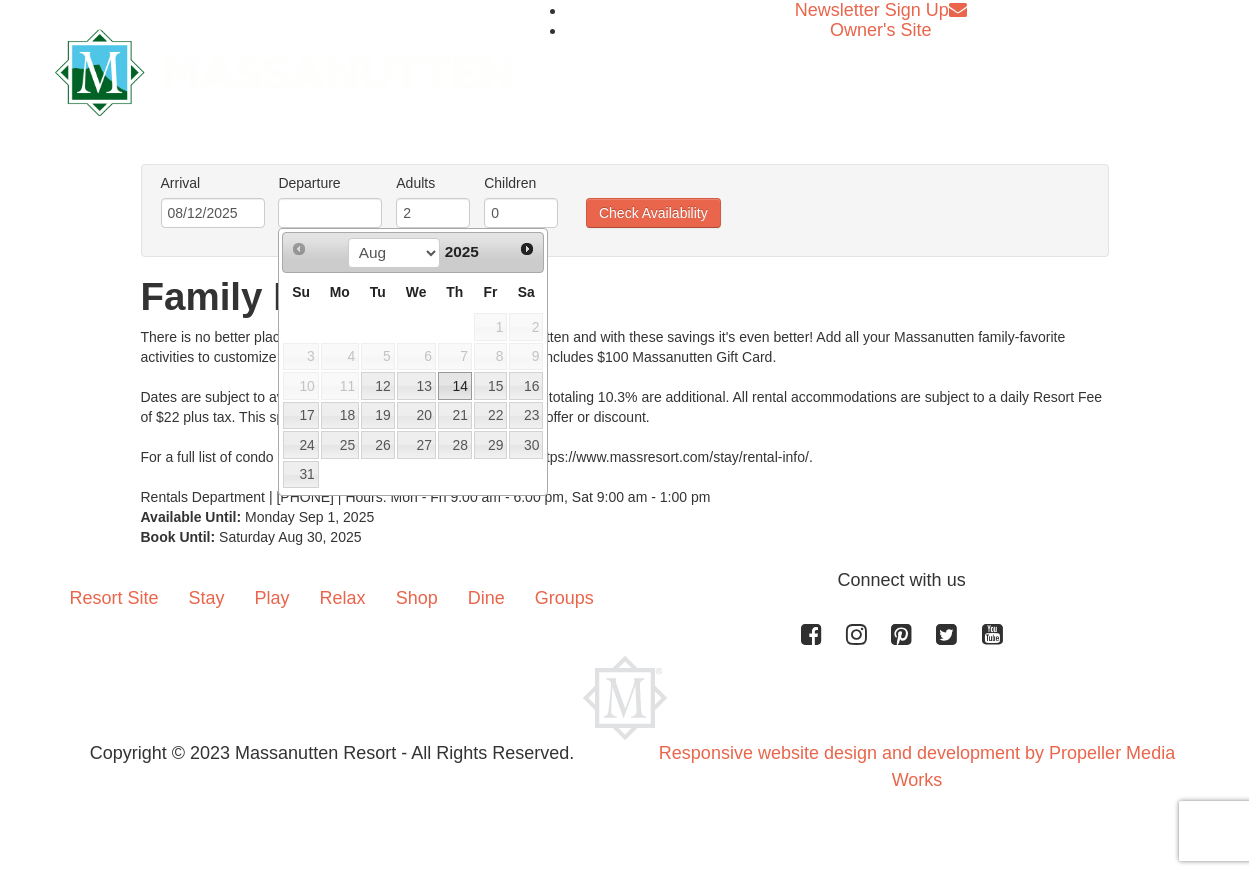 click on "14" at bounding box center (455, 386) 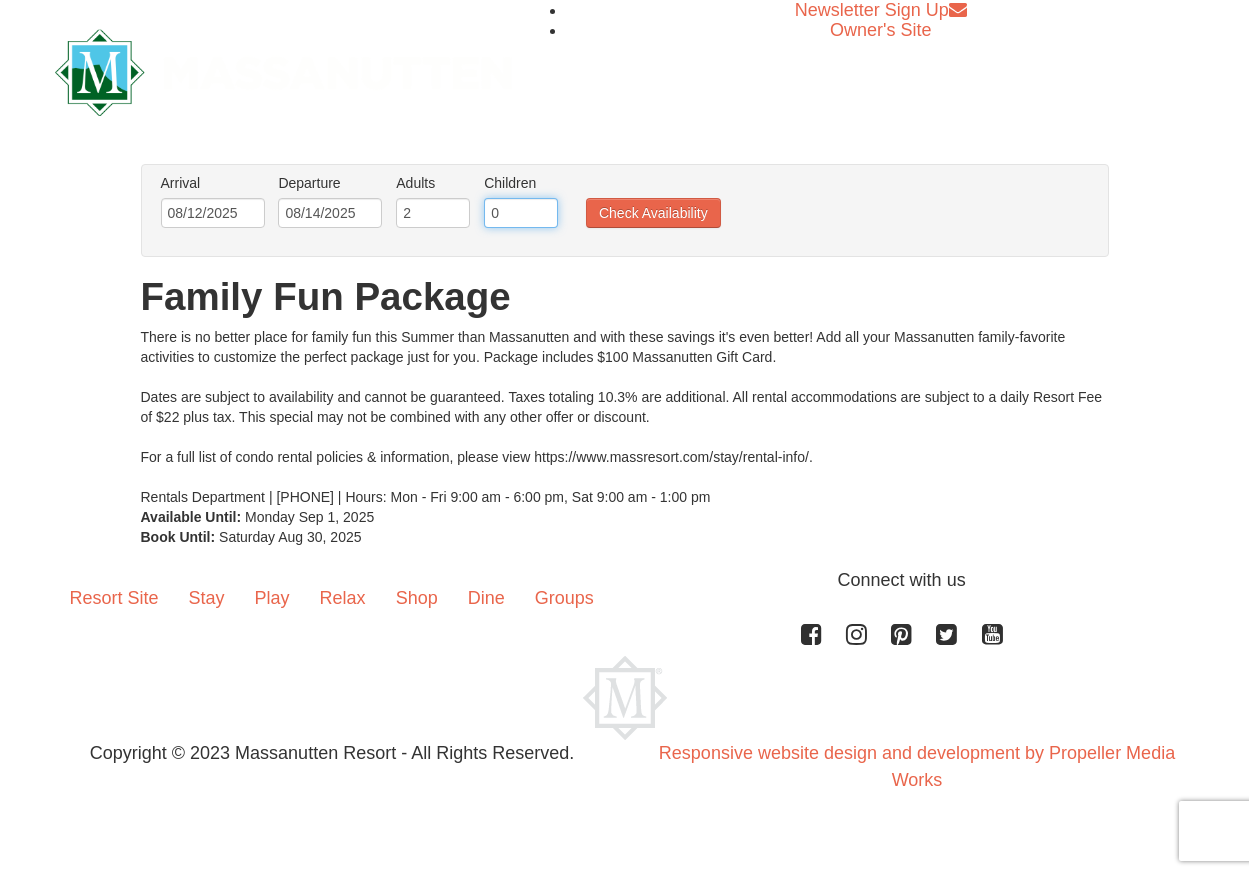 click on "0" at bounding box center [521, 213] 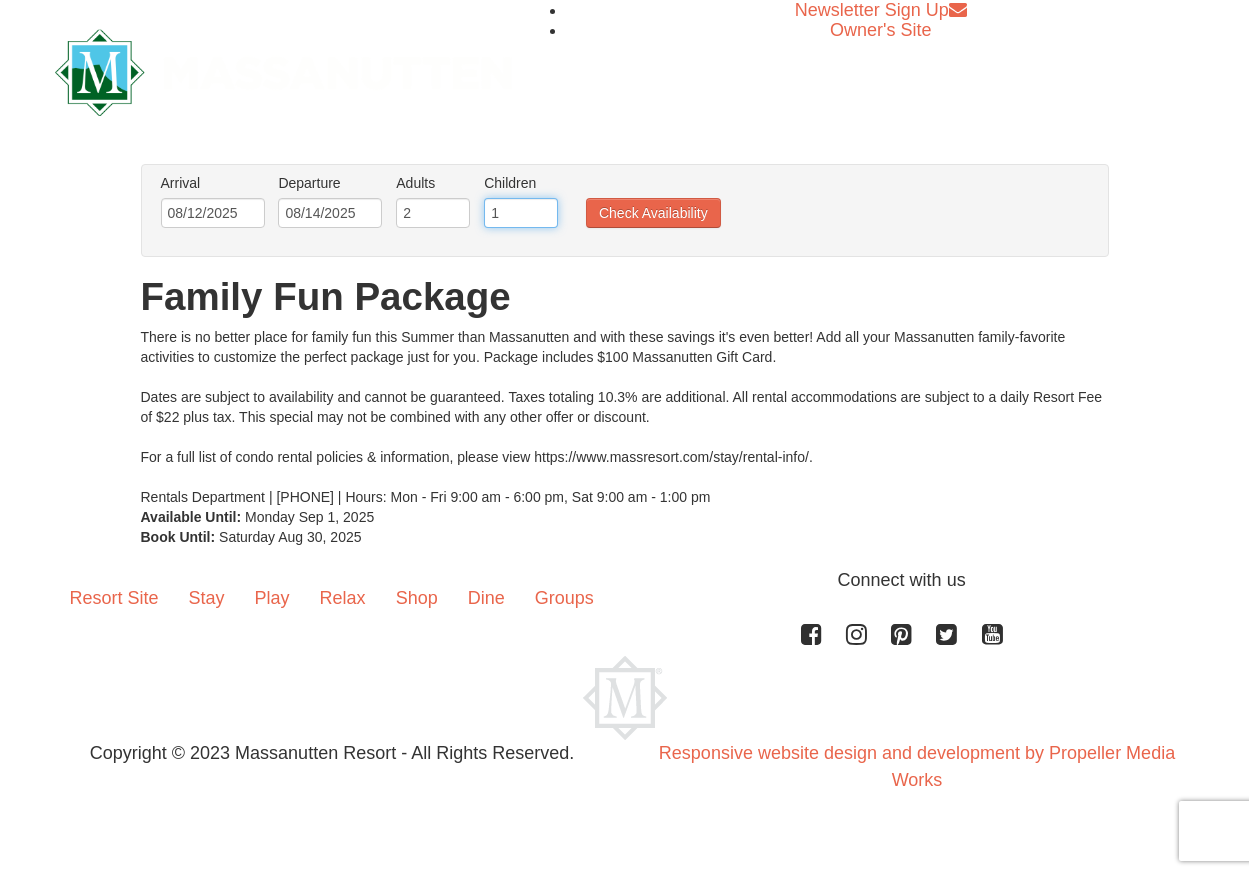 type on "1" 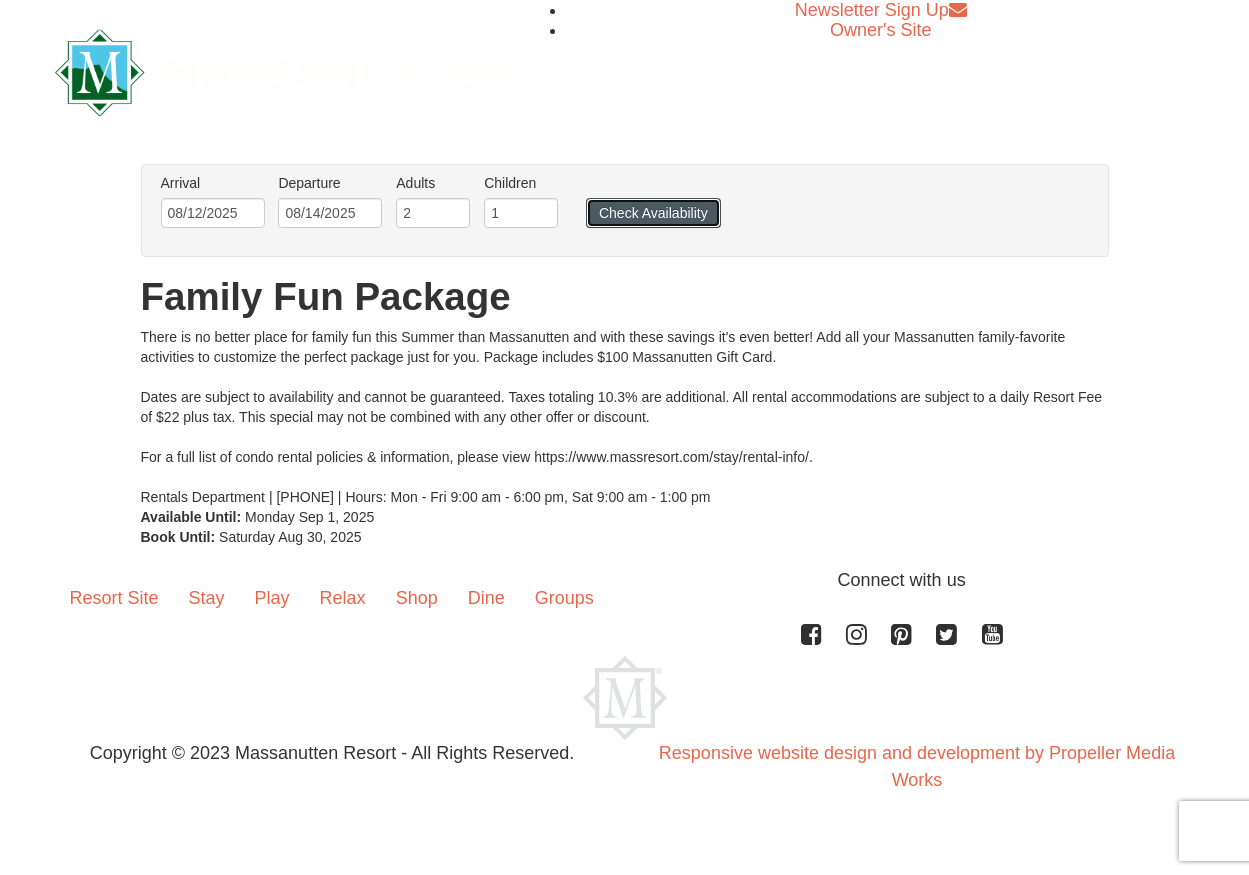 click on "Check Availability" at bounding box center (653, 213) 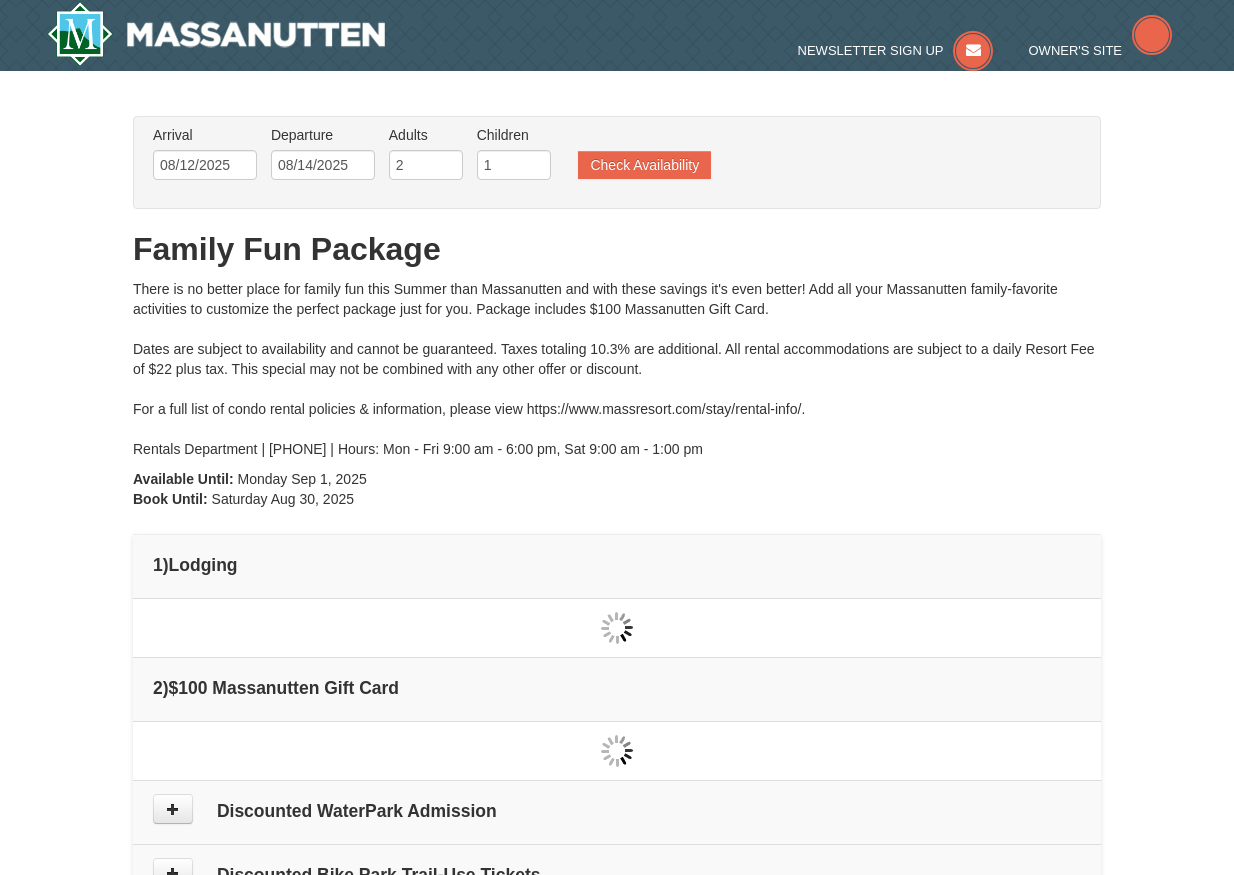 scroll, scrollTop: 0, scrollLeft: 0, axis: both 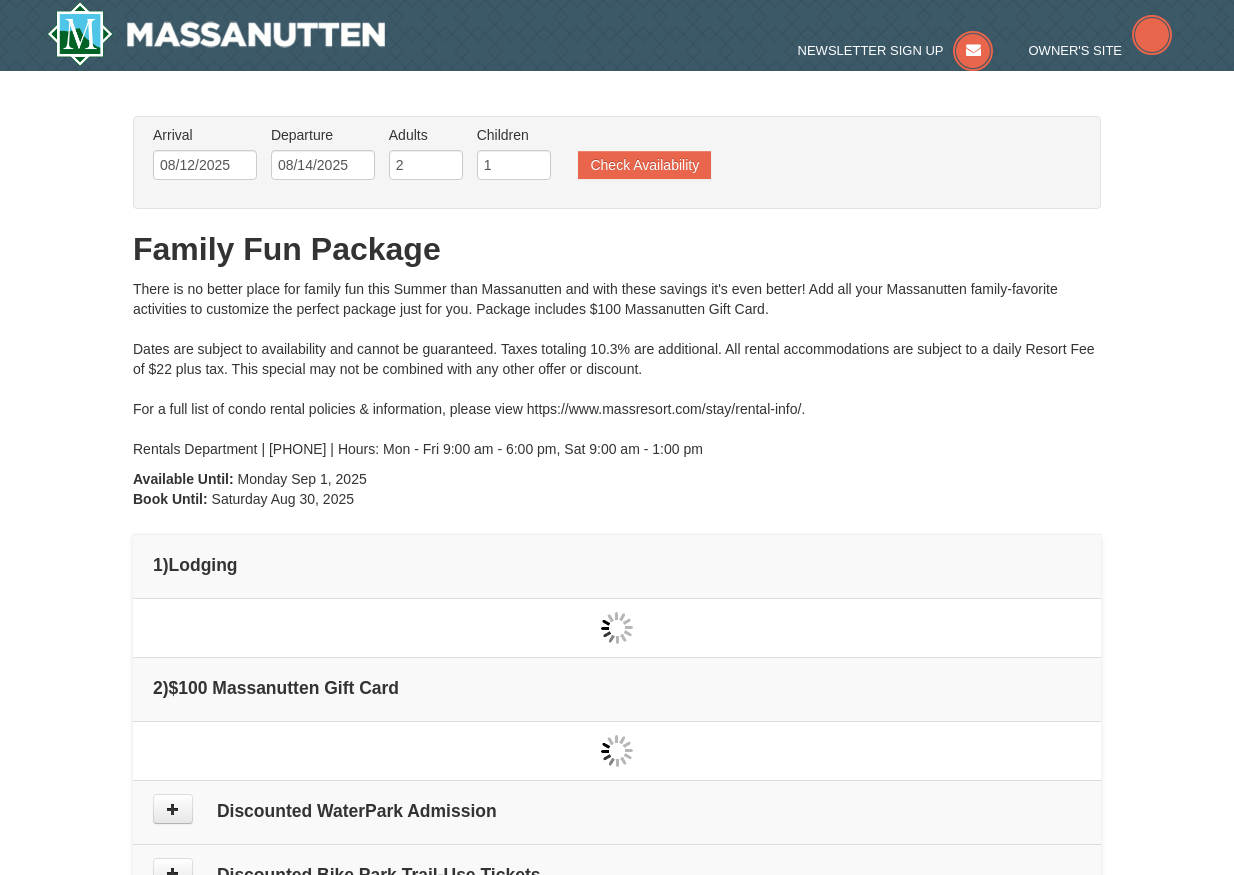 type on "08/12/2025" 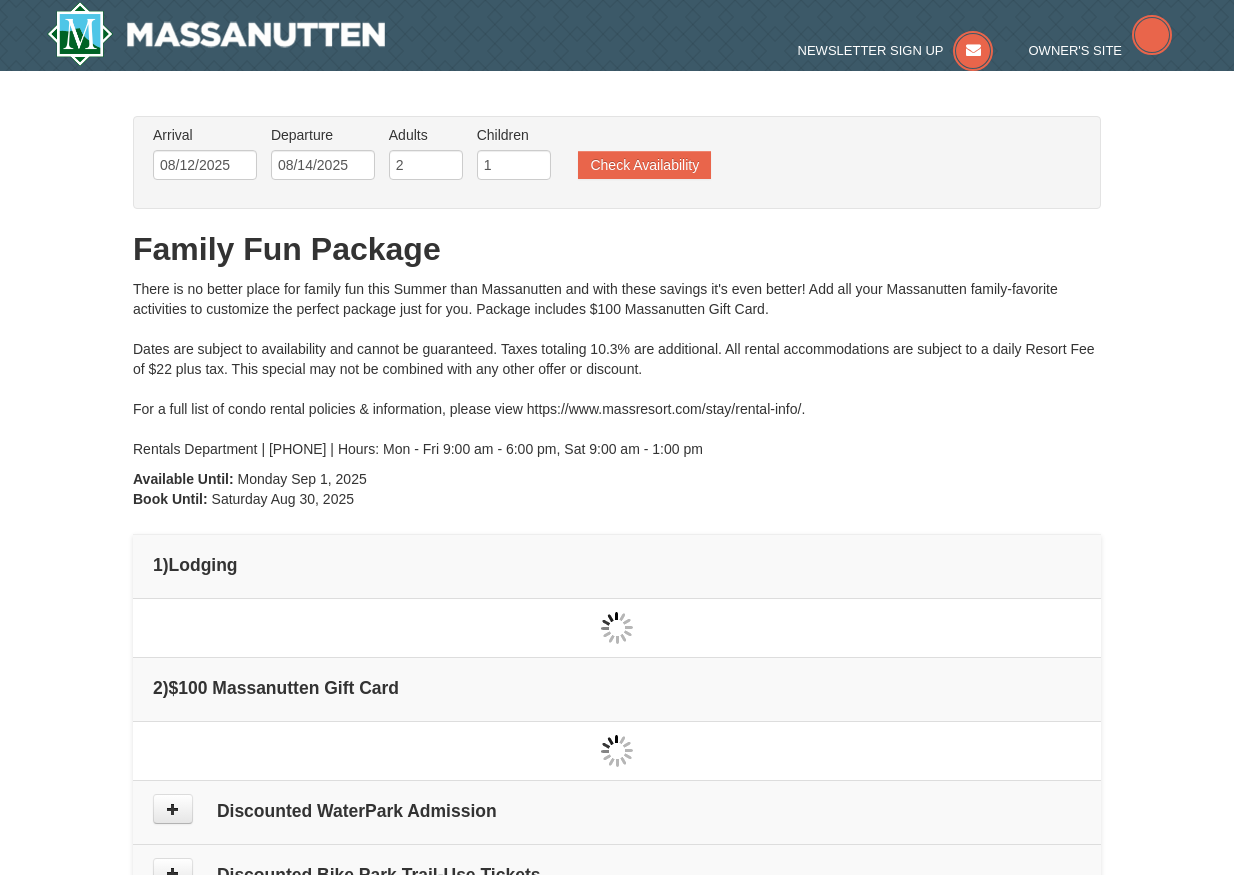 scroll, scrollTop: 0, scrollLeft: 0, axis: both 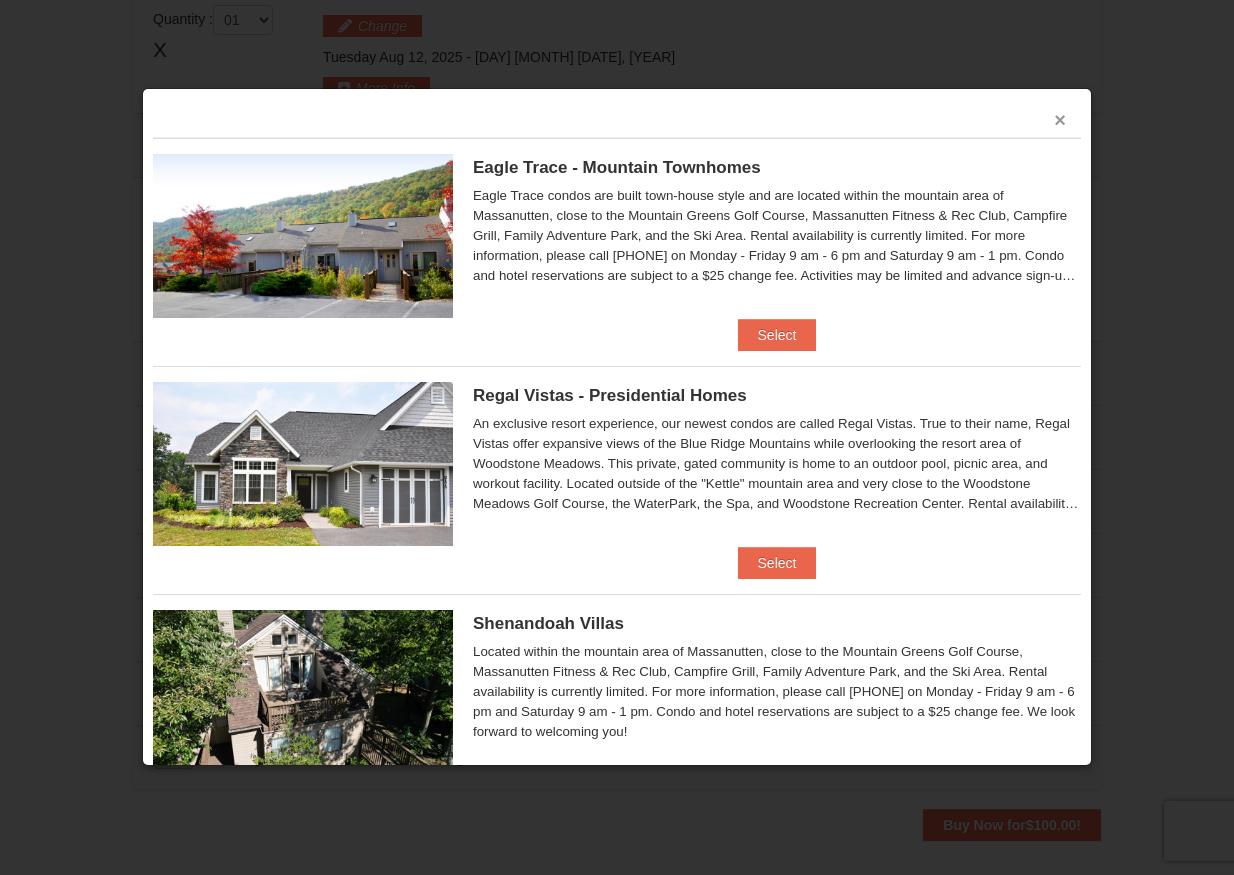 click on "×" at bounding box center [1060, 120] 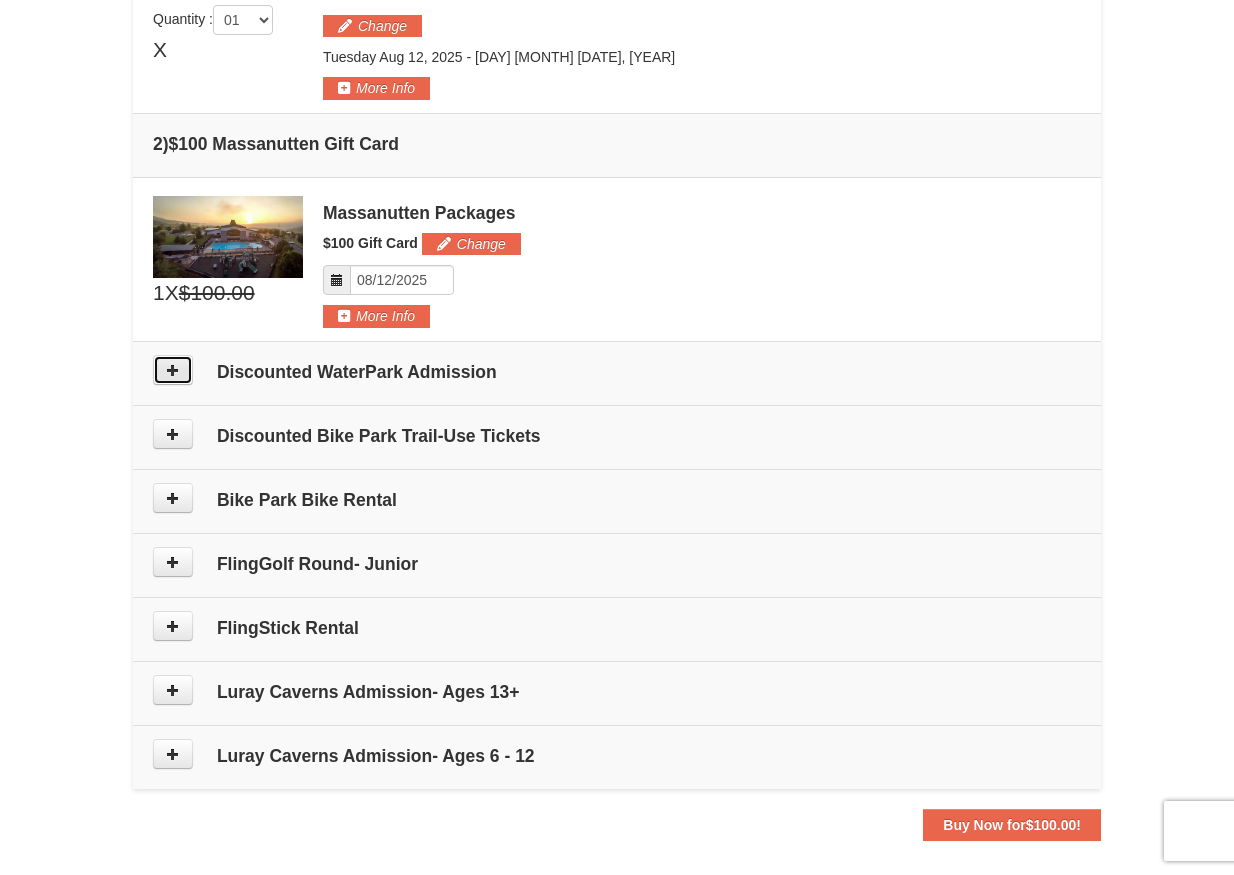 click at bounding box center [173, 370] 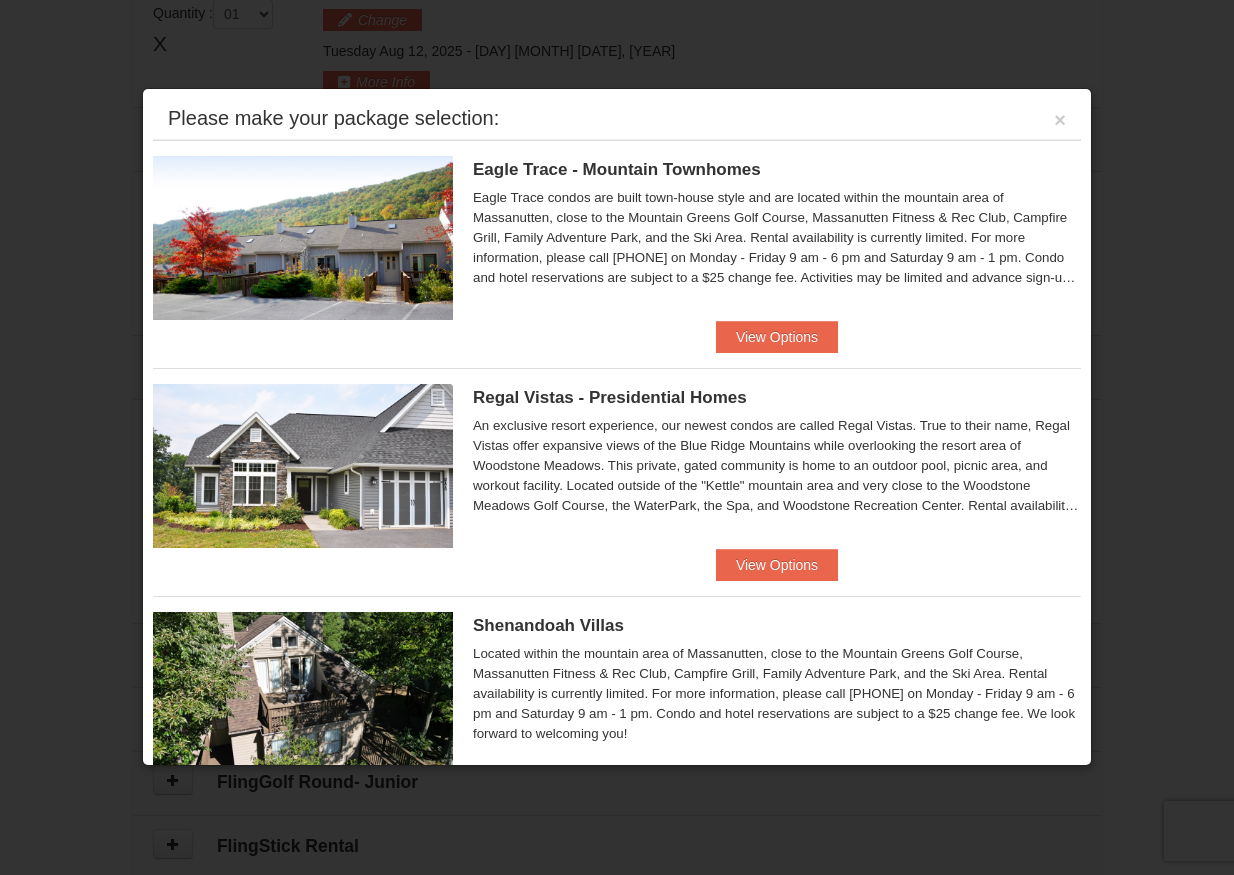 scroll, scrollTop: 616, scrollLeft: 0, axis: vertical 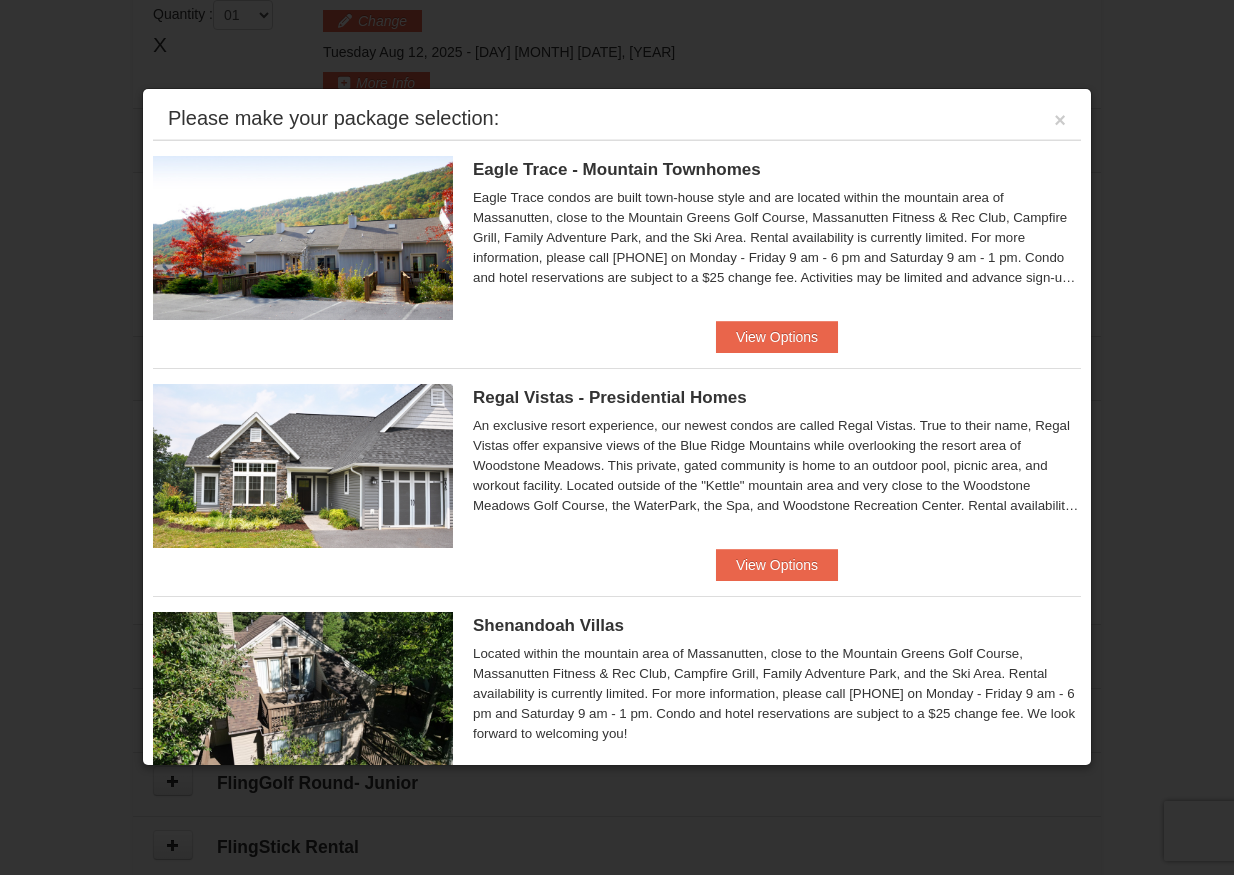 click on "Please make your package selection:
×" at bounding box center (617, 119) 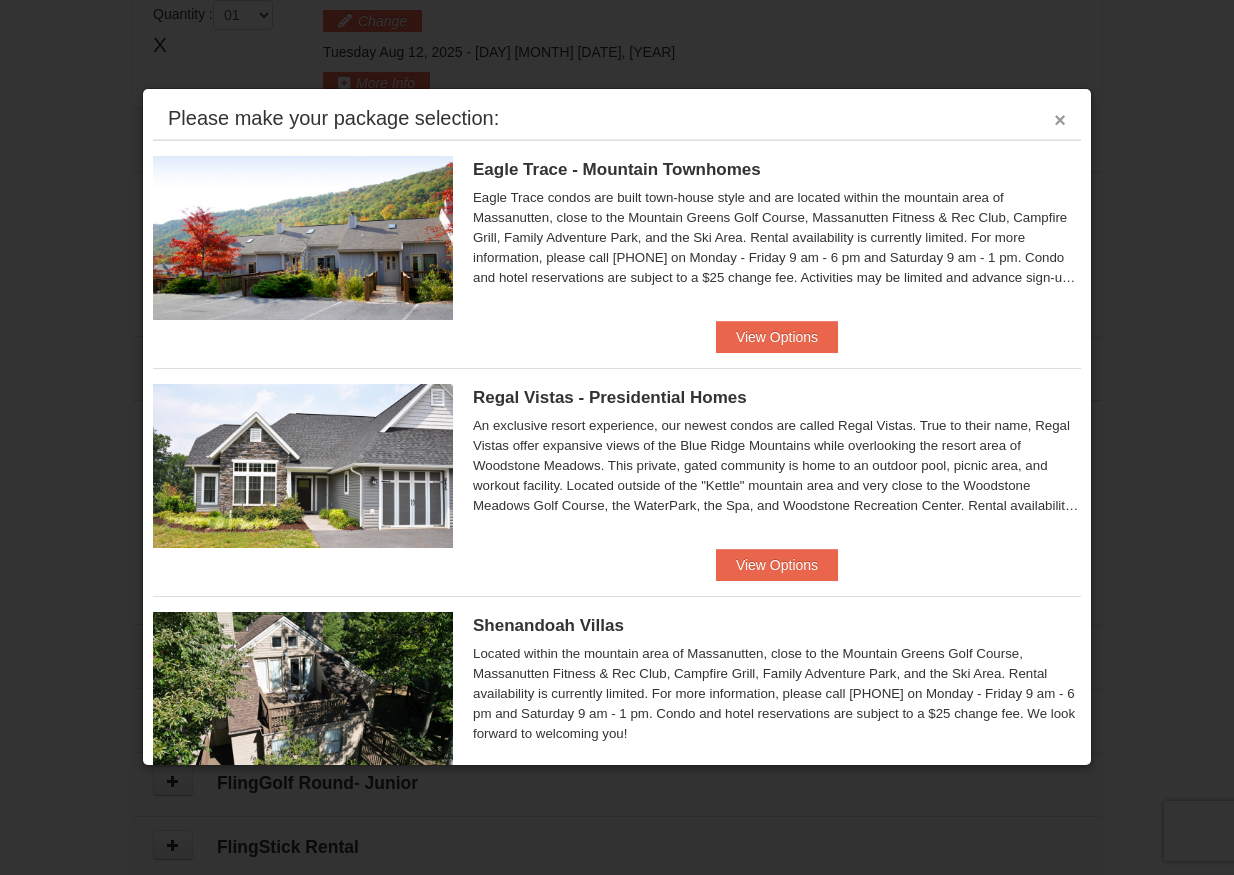 click on "×" at bounding box center (1060, 120) 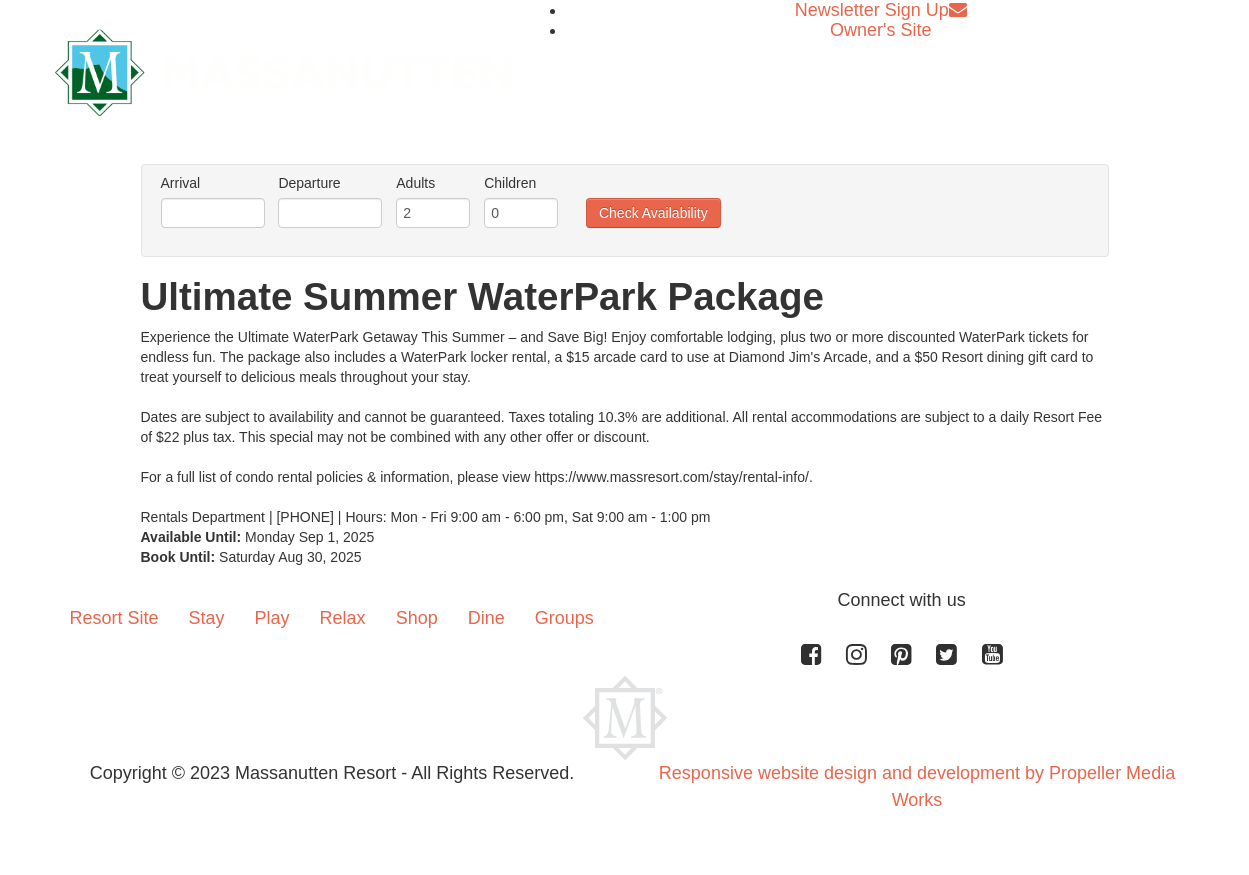 scroll, scrollTop: 0, scrollLeft: 0, axis: both 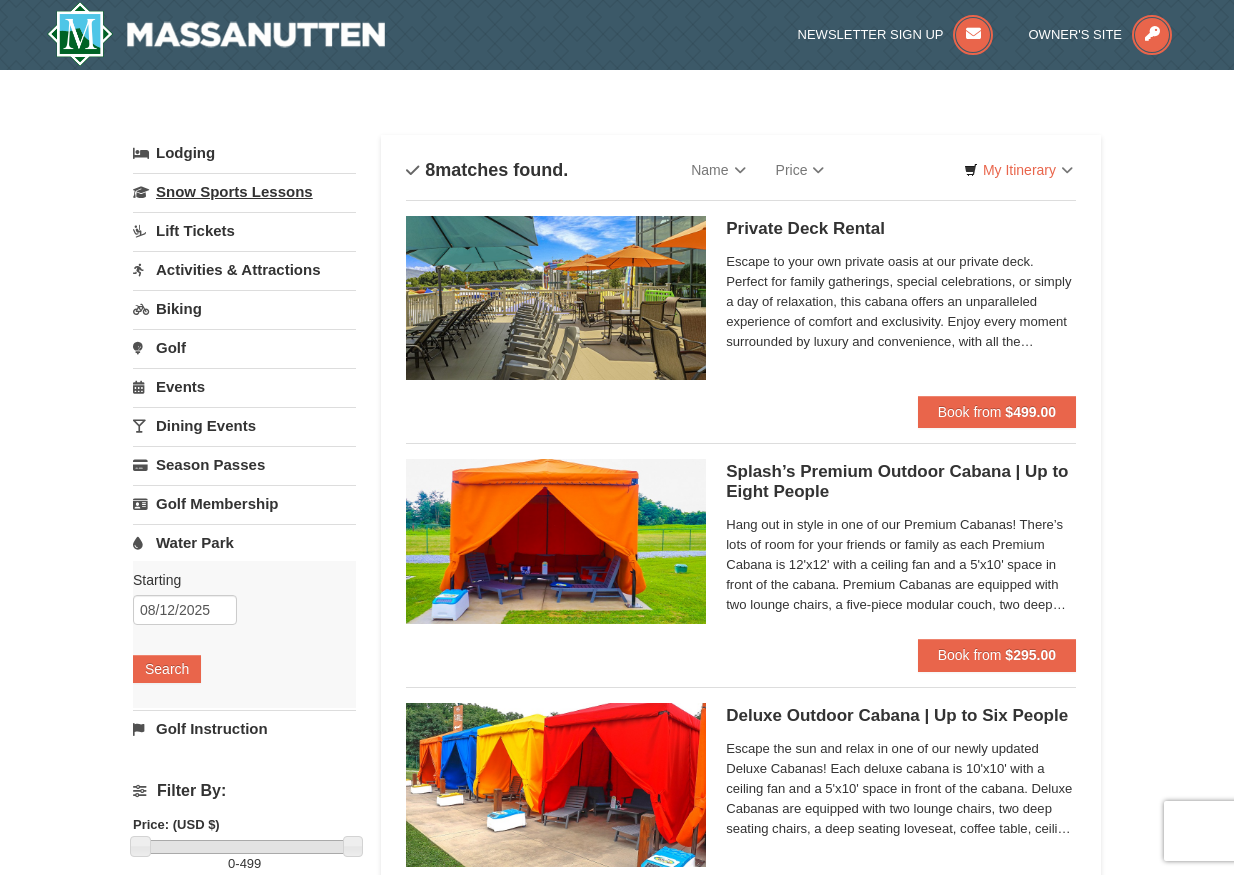 click on "Snow Sports Lessons" at bounding box center [244, 191] 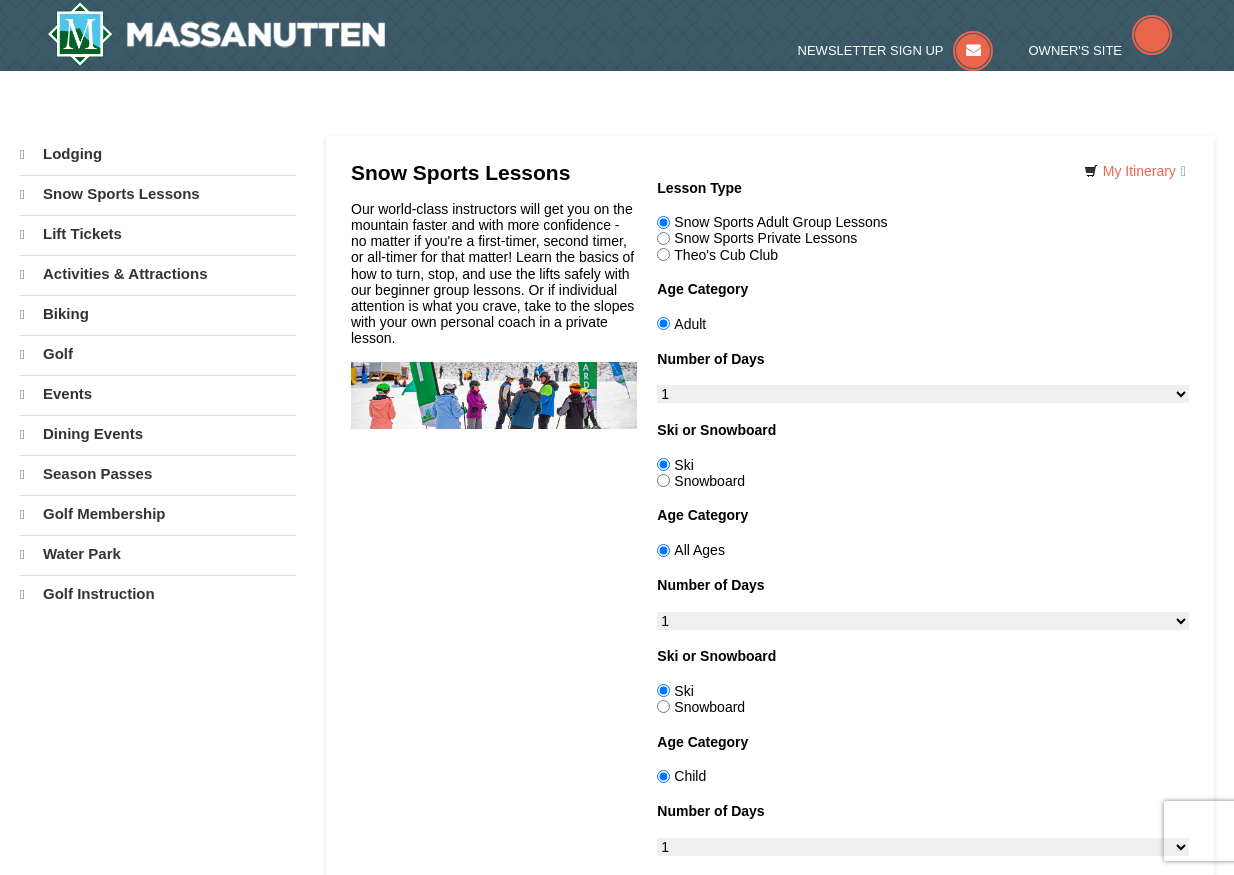 scroll, scrollTop: 0, scrollLeft: 0, axis: both 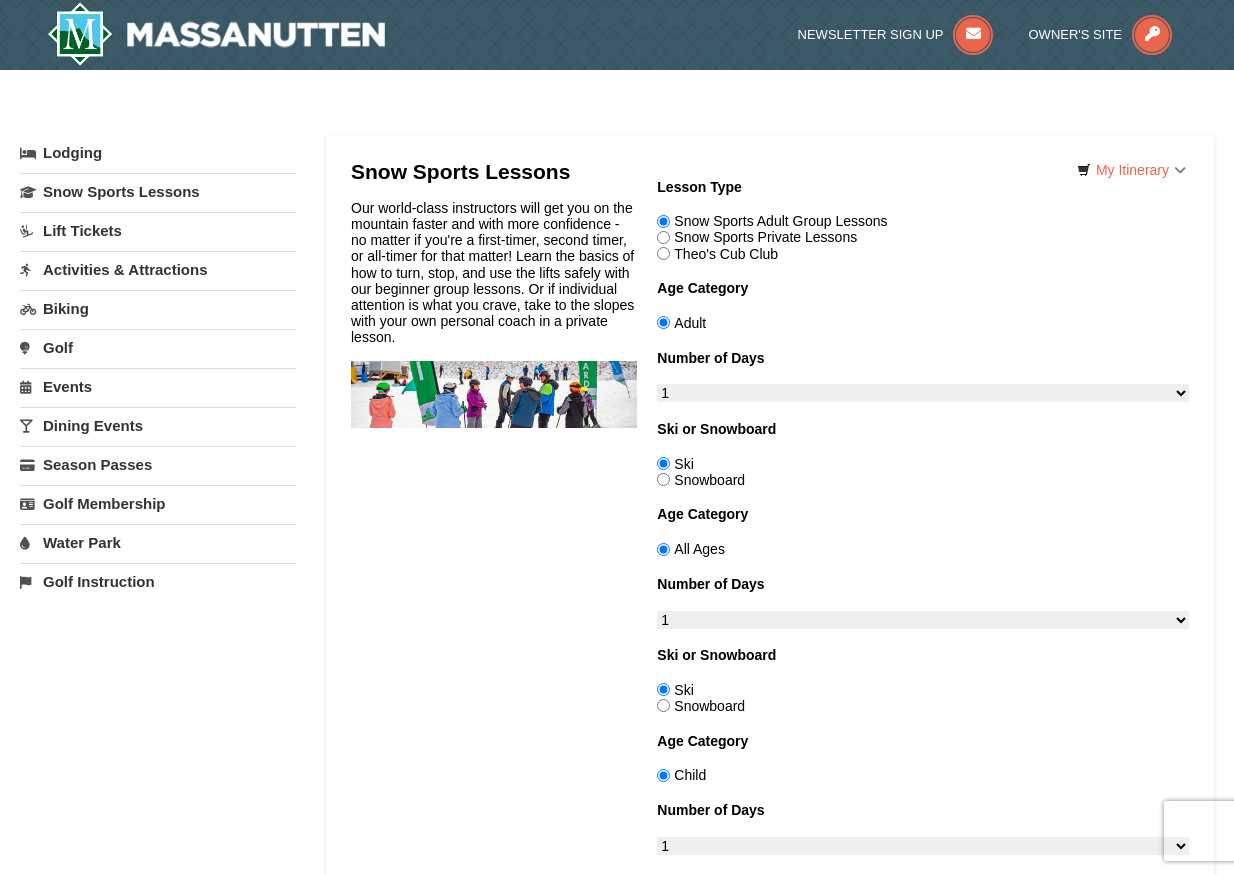 click on "13" at bounding box center [922, 1220] 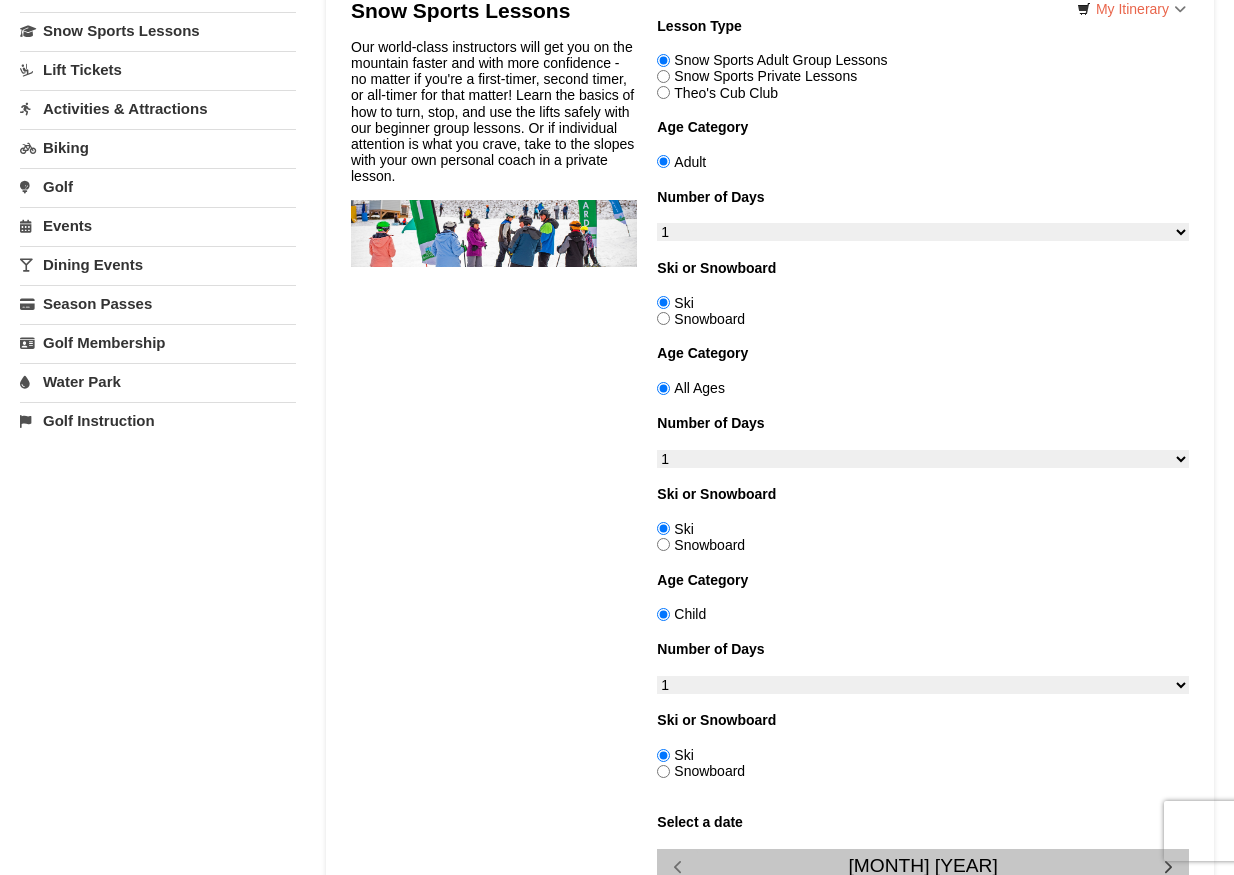 scroll, scrollTop: 163, scrollLeft: 0, axis: vertical 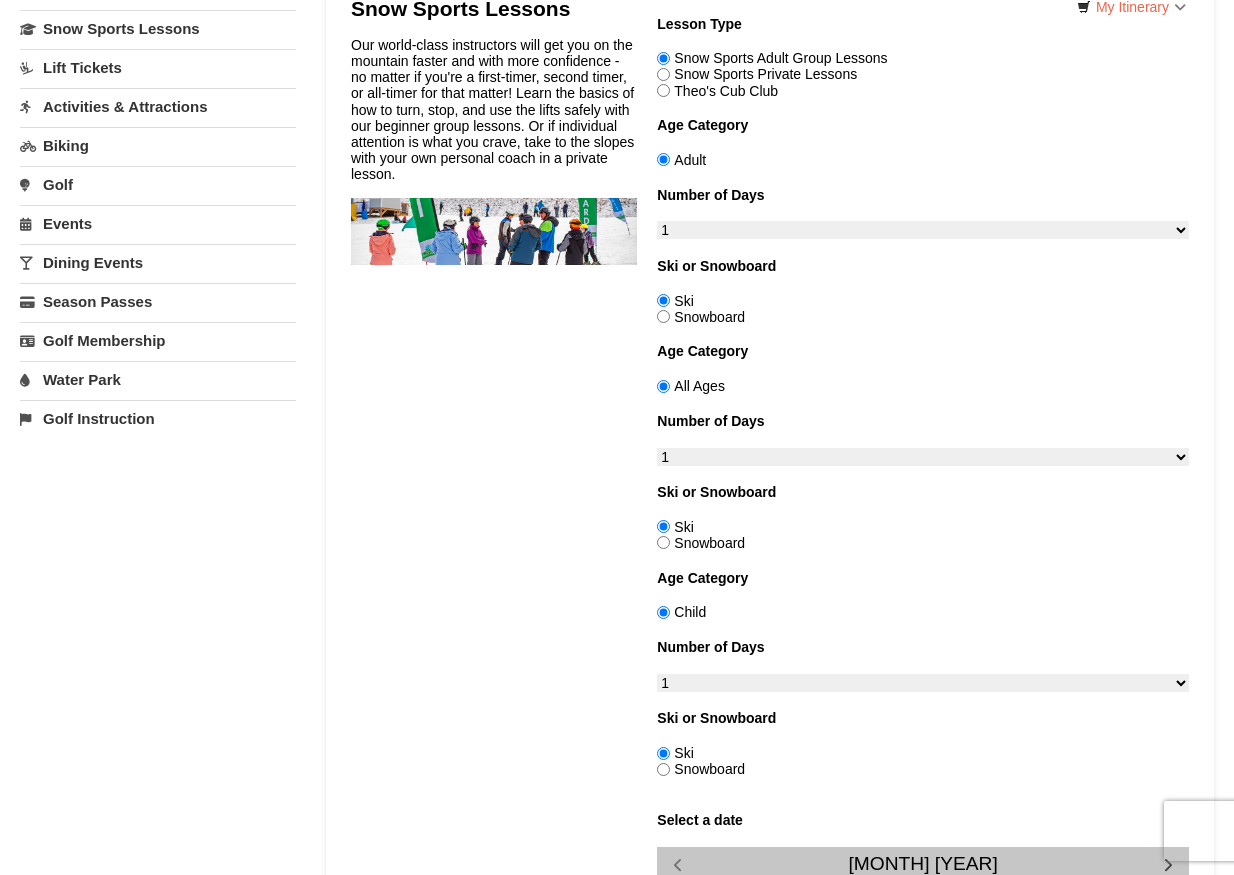 click on "Theo's Cub Club" at bounding box center (663, 90) 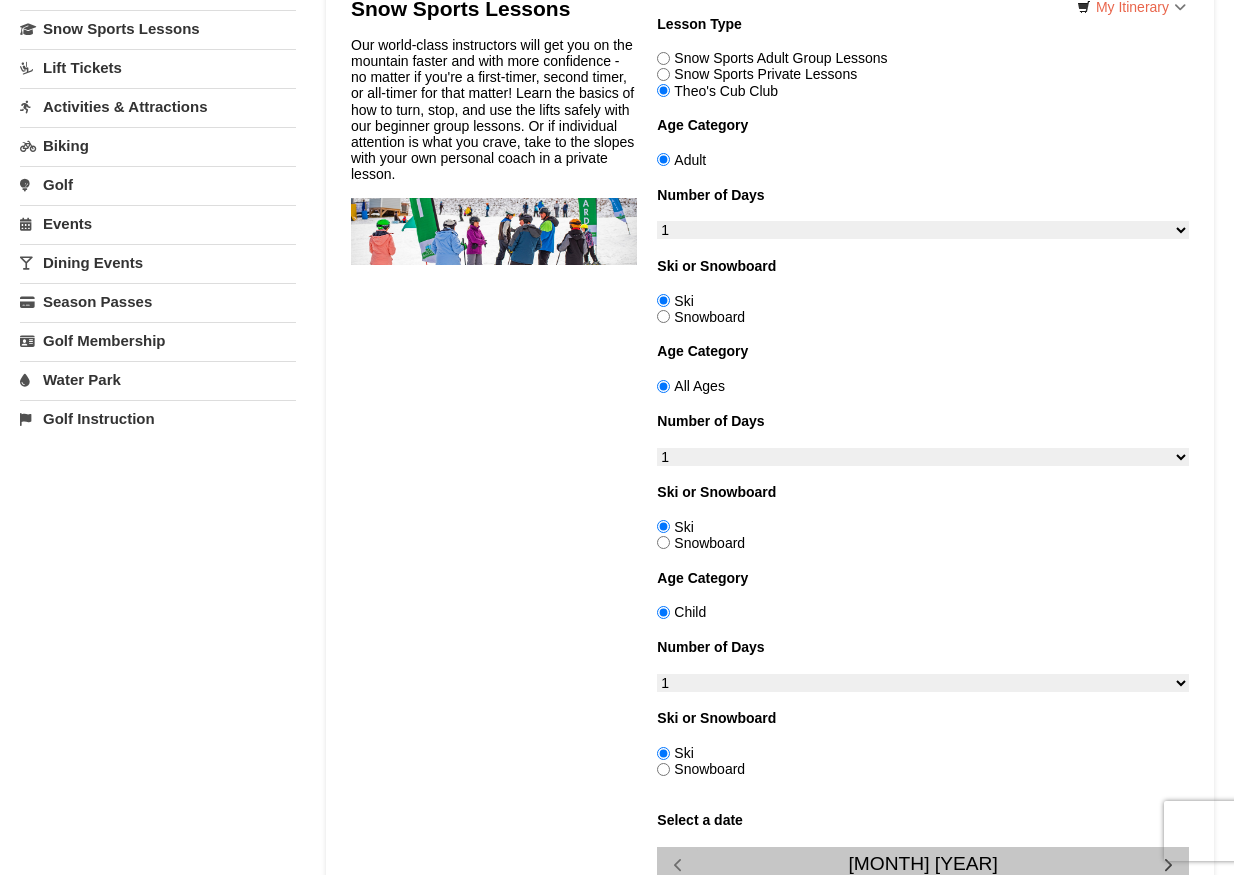 click on "Snow Sports Adult Group Lessons" at bounding box center (923, 58) 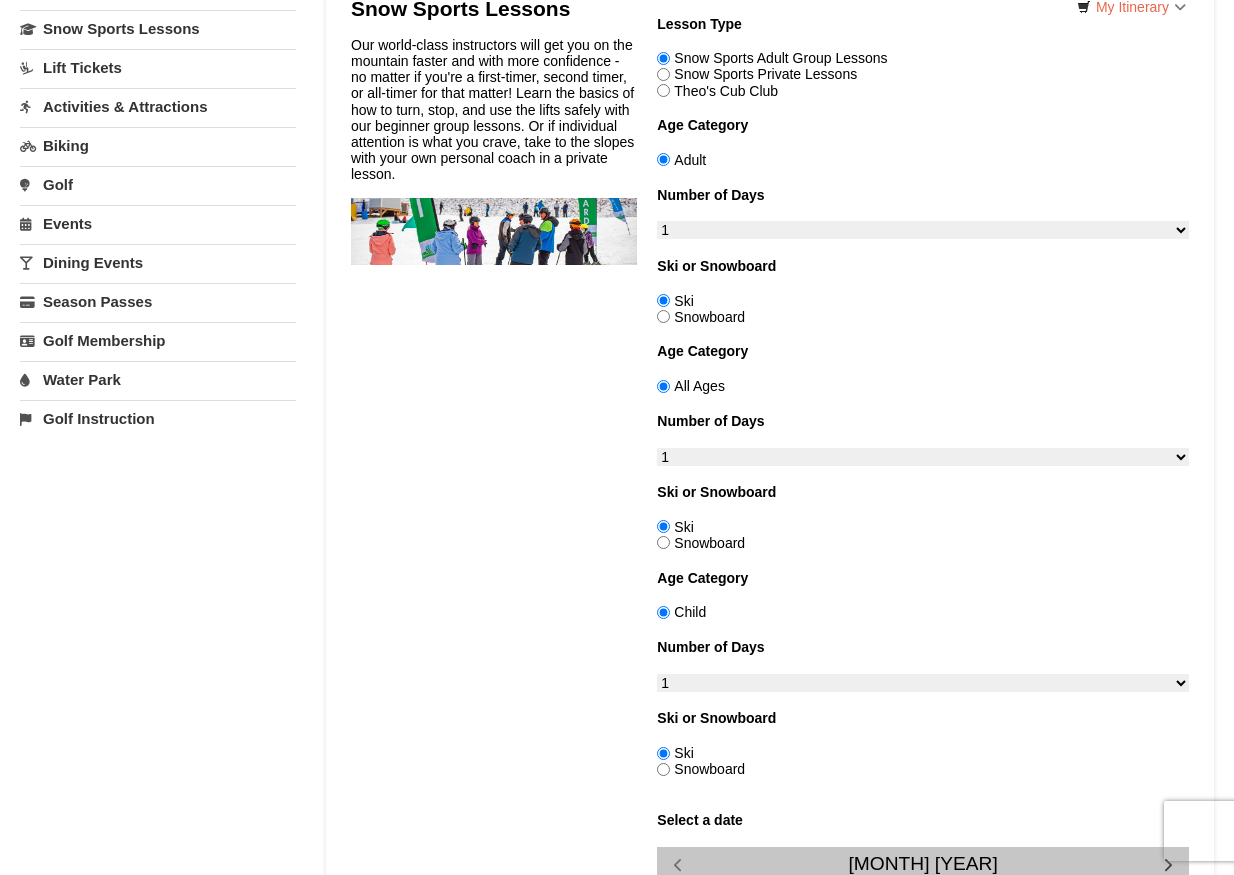 click on "Theo's Cub Club" at bounding box center [663, 90] 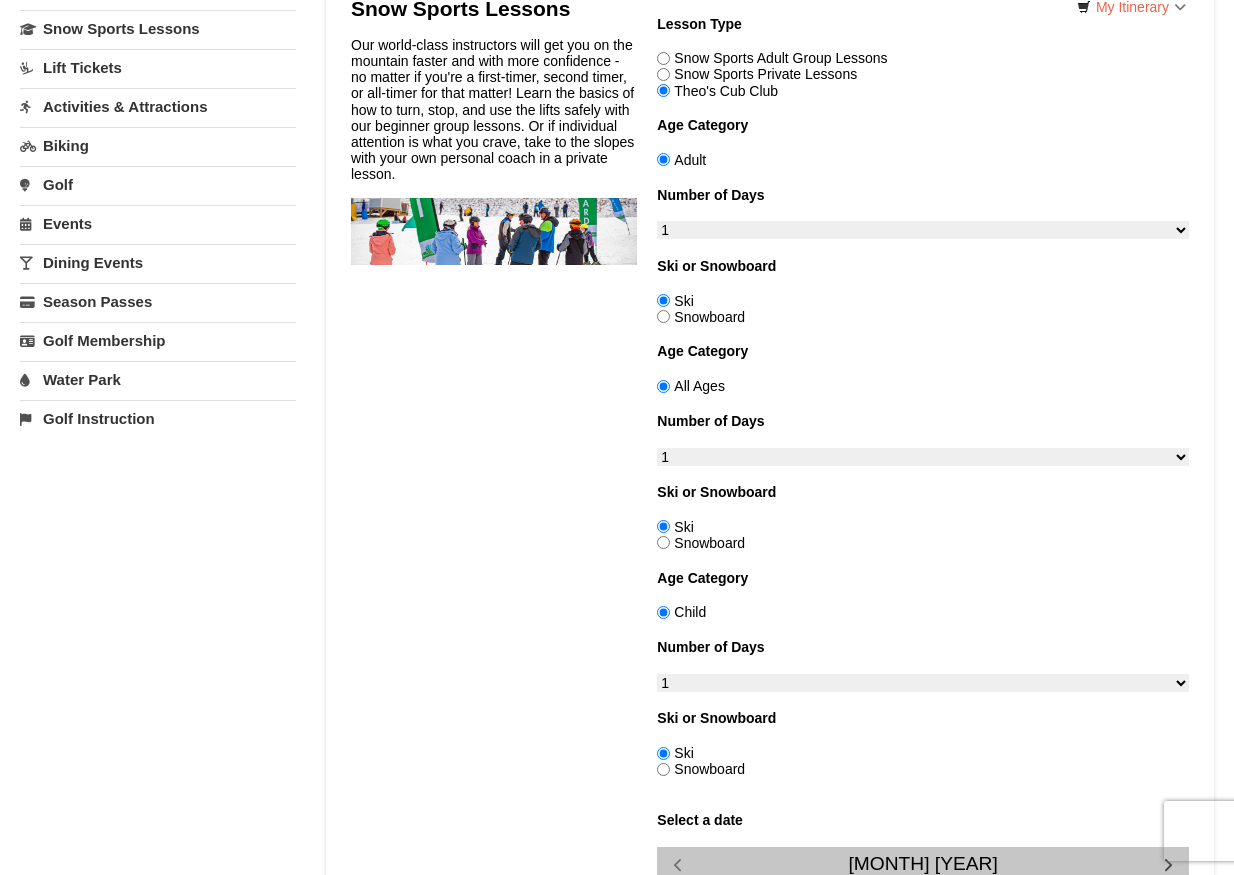click on "12" at bounding box center (847, 1057) 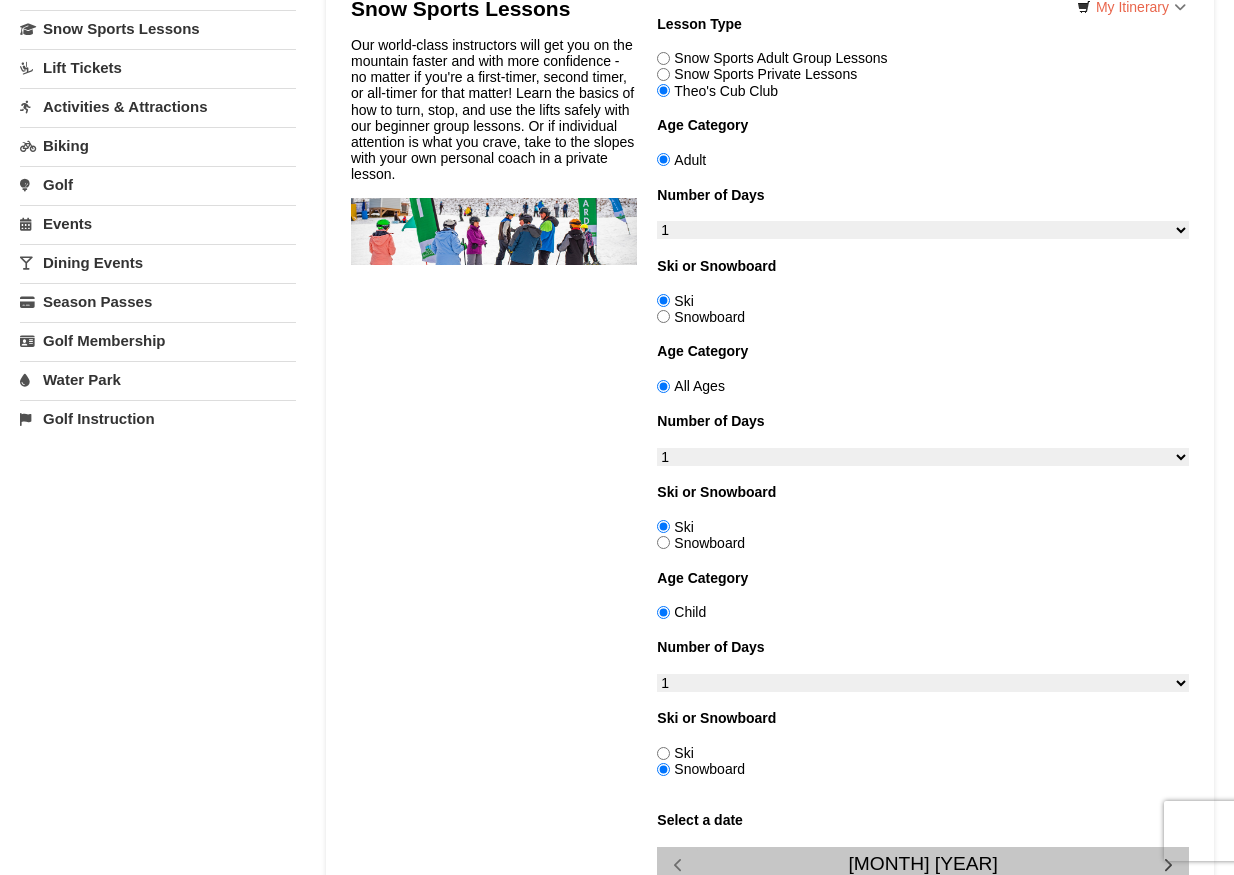 click on "Ski" at bounding box center [663, 753] 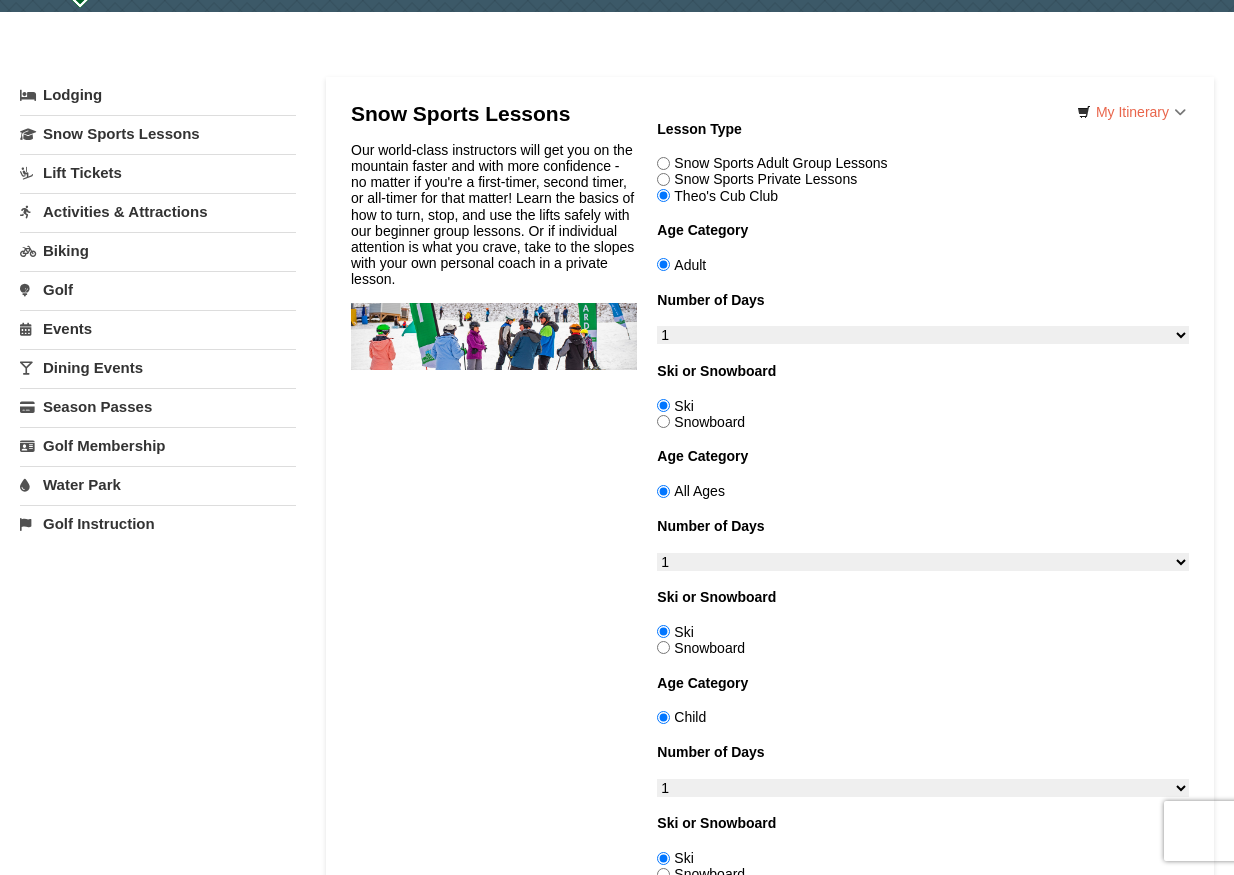 scroll, scrollTop: 50, scrollLeft: 0, axis: vertical 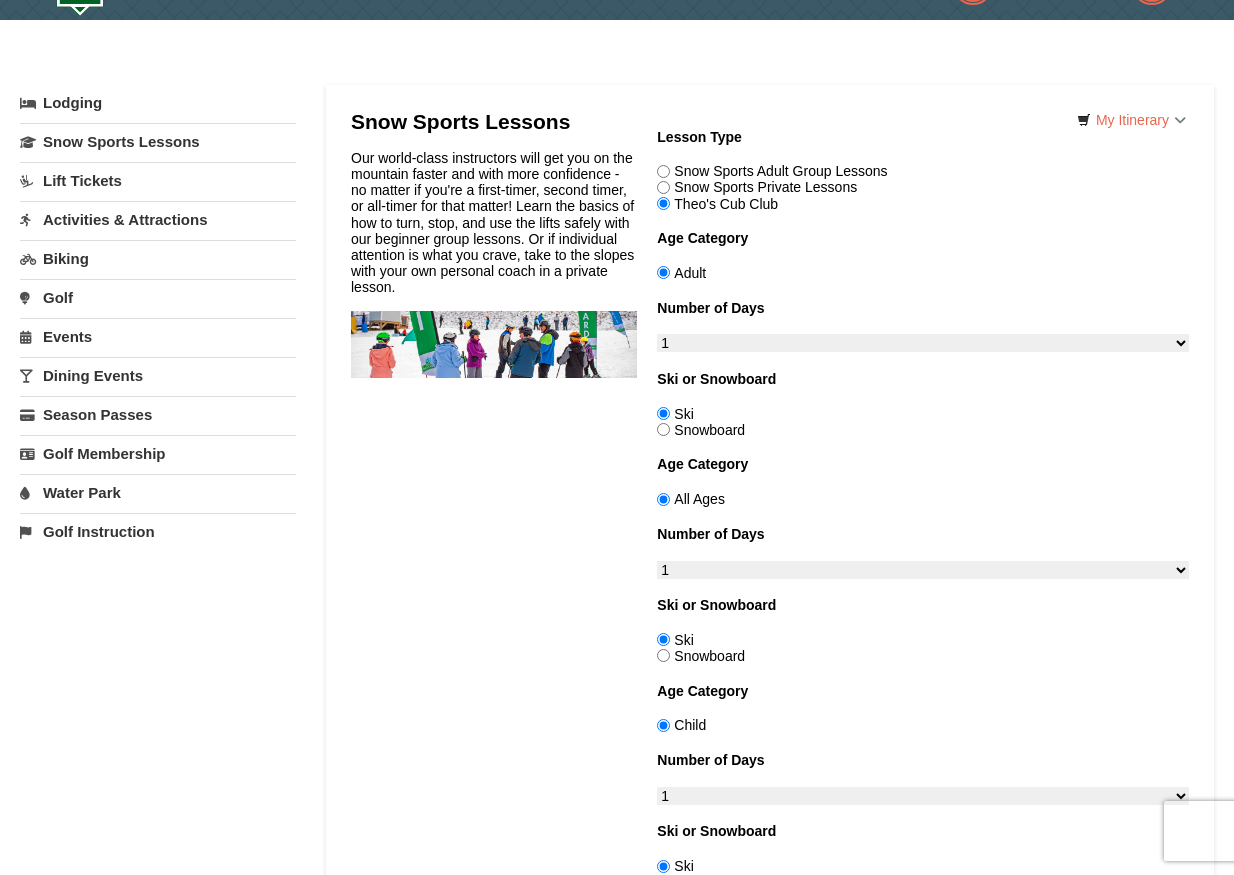 click on "Our world-class instructors will get you on the mountain faster and with more confidence - no matter if you're a first-timer, second timer, or all-timer for that matter! Learn the basics of how to turn, stop, and use the lifts safely with our beginner group lessons. Or if individual attention is what you crave, take to the slopes with your own personal coach in a private lesson." at bounding box center (494, 222) 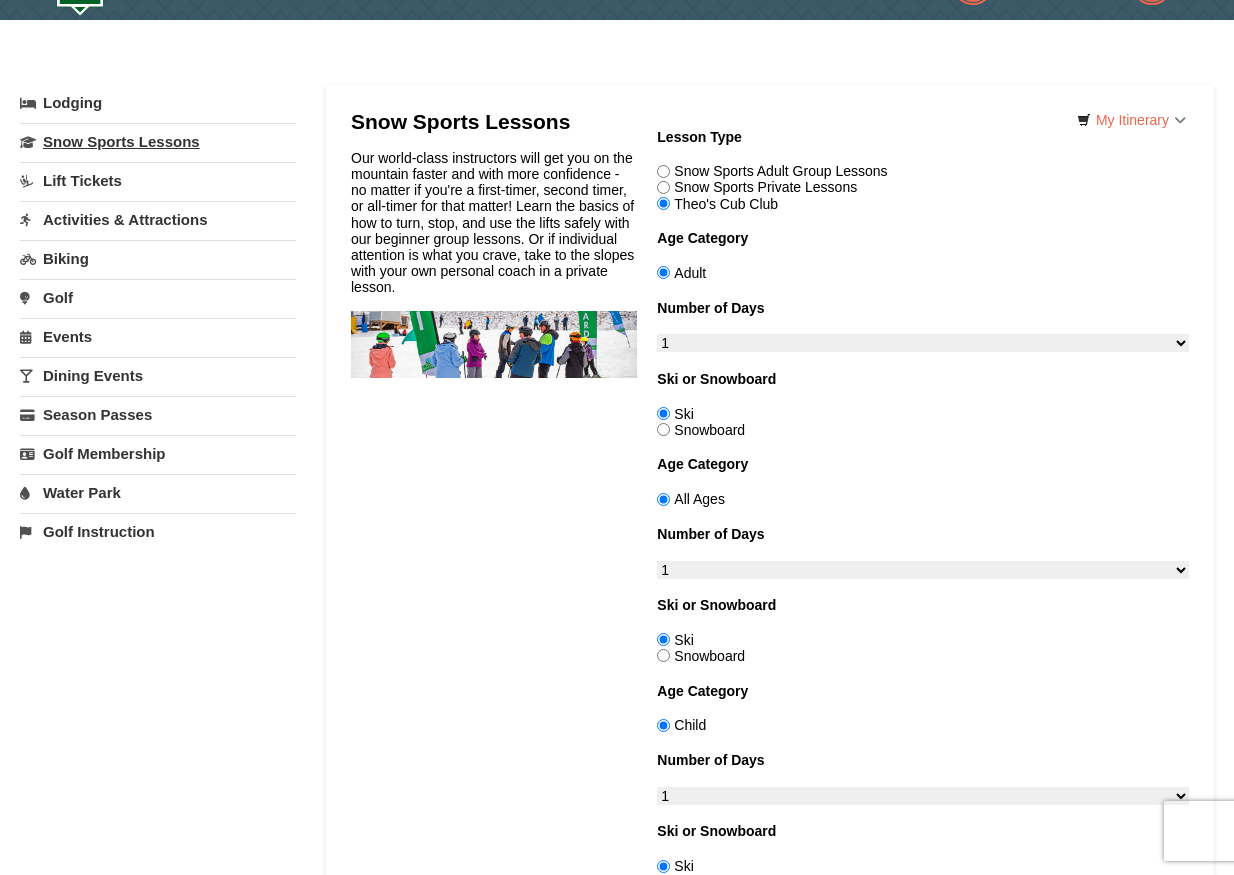 click on "Snow Sports Lessons" at bounding box center [158, 141] 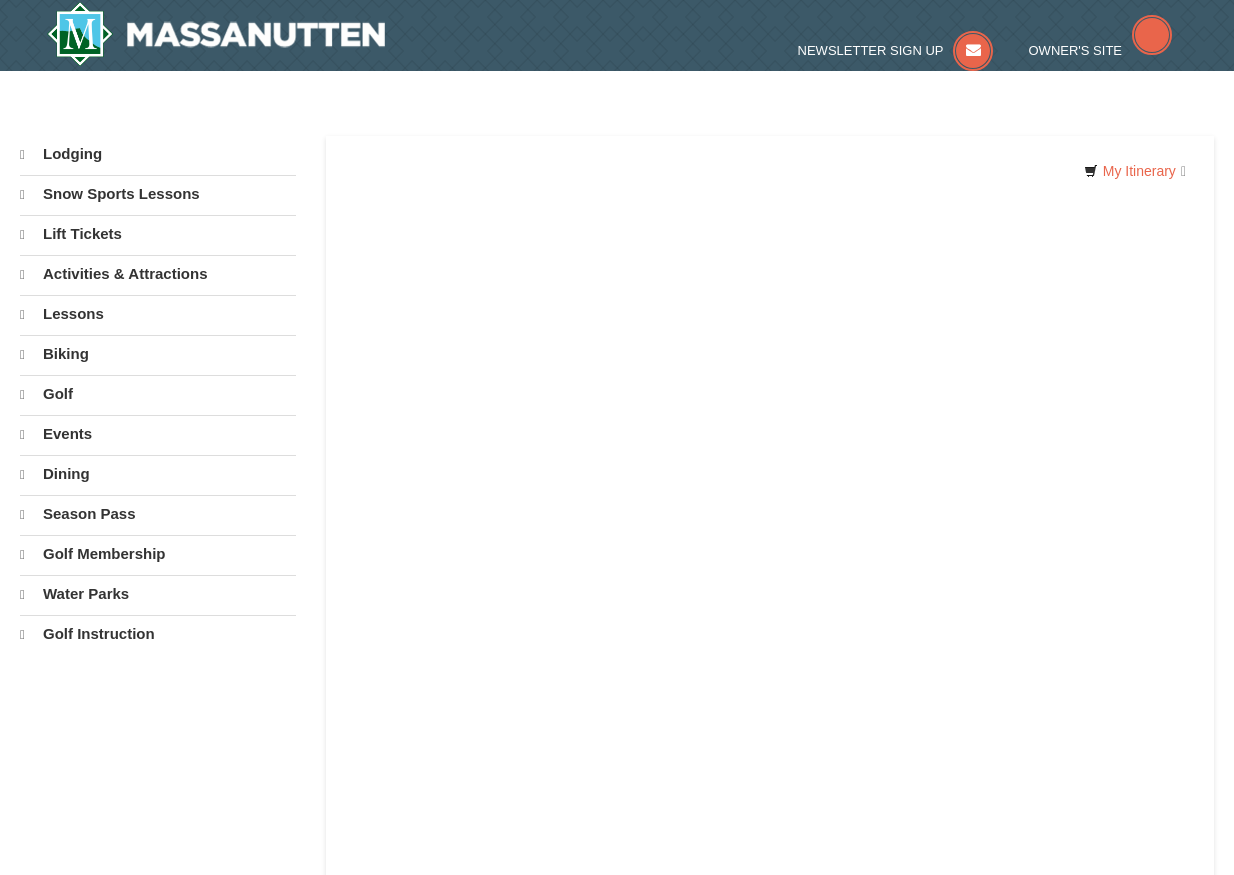 scroll, scrollTop: 0, scrollLeft: 0, axis: both 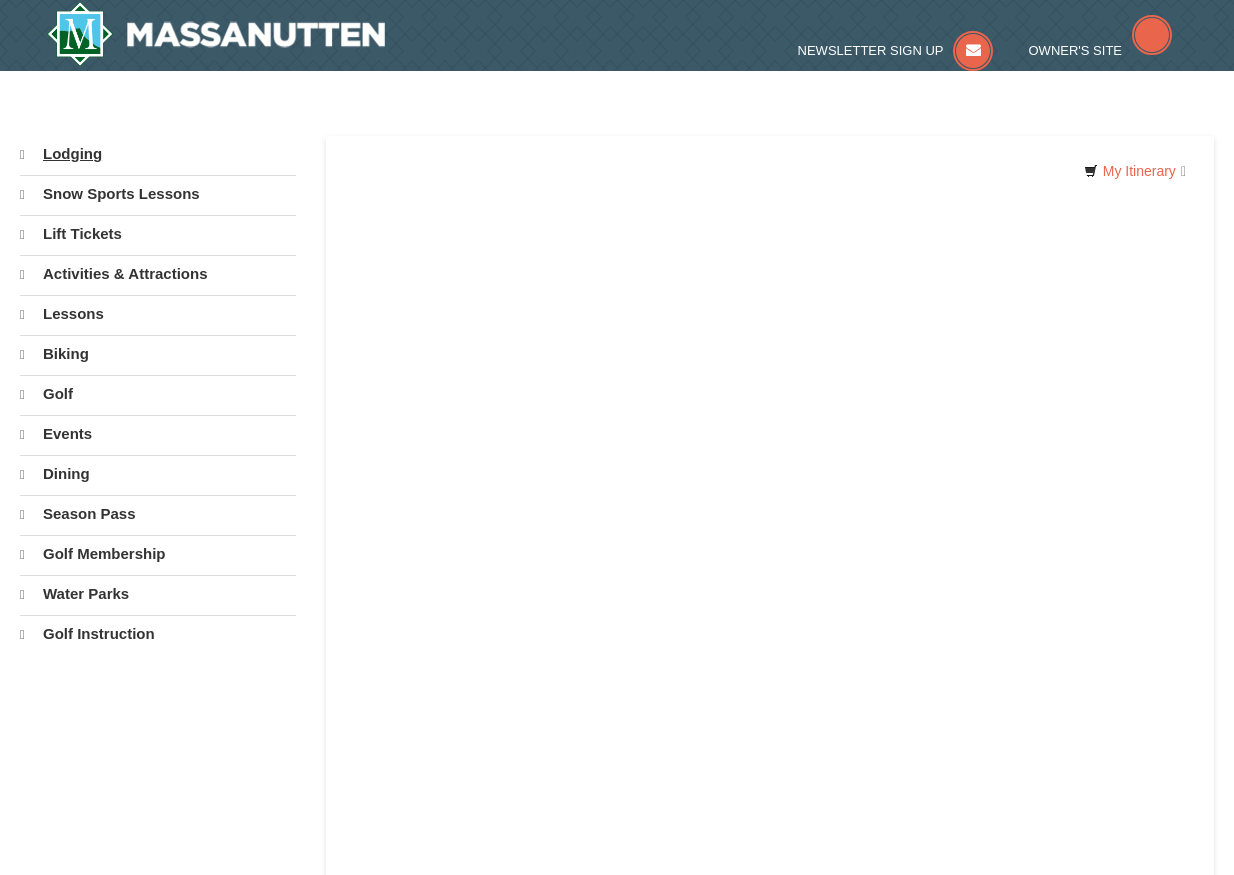 select on "8" 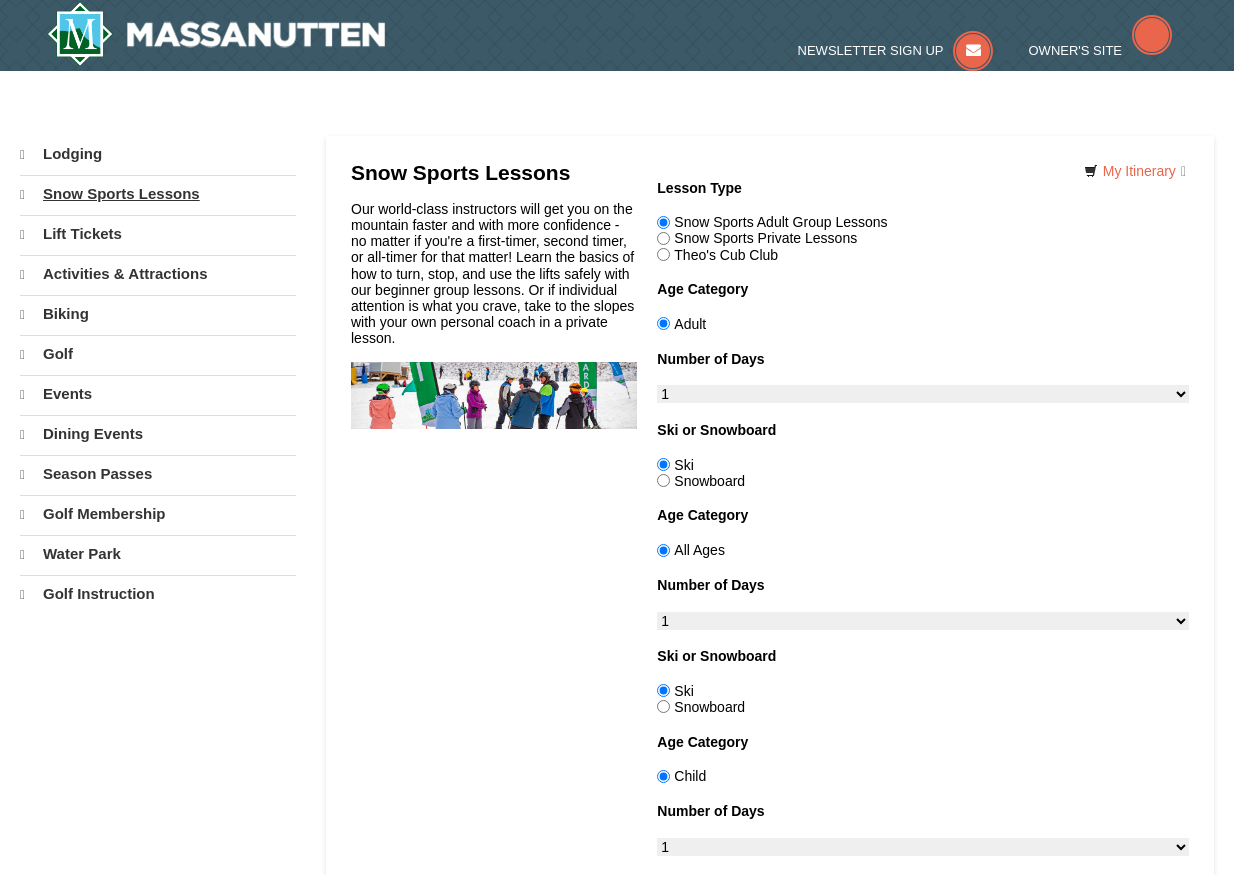 scroll, scrollTop: 0, scrollLeft: 0, axis: both 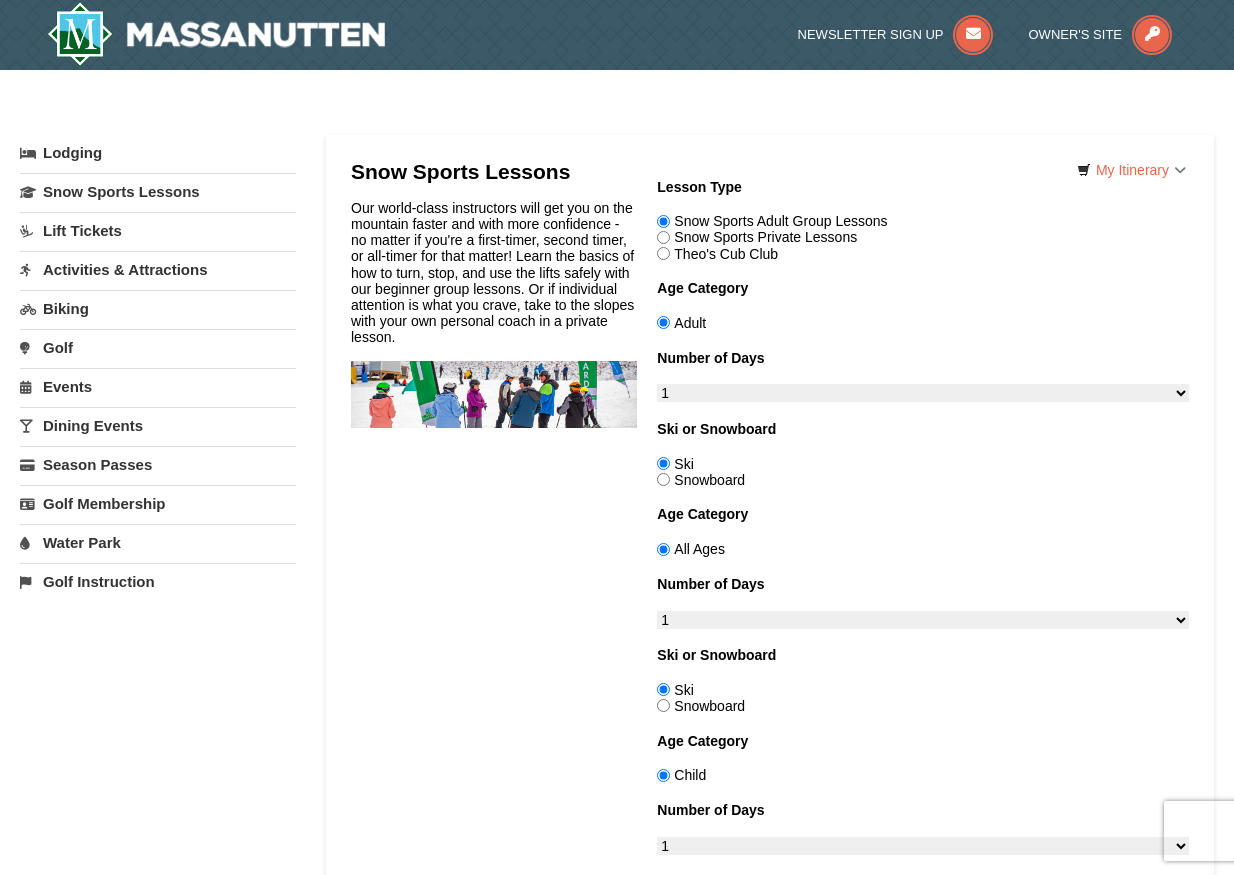 click on "7" at bounding box center (998, 1158) 